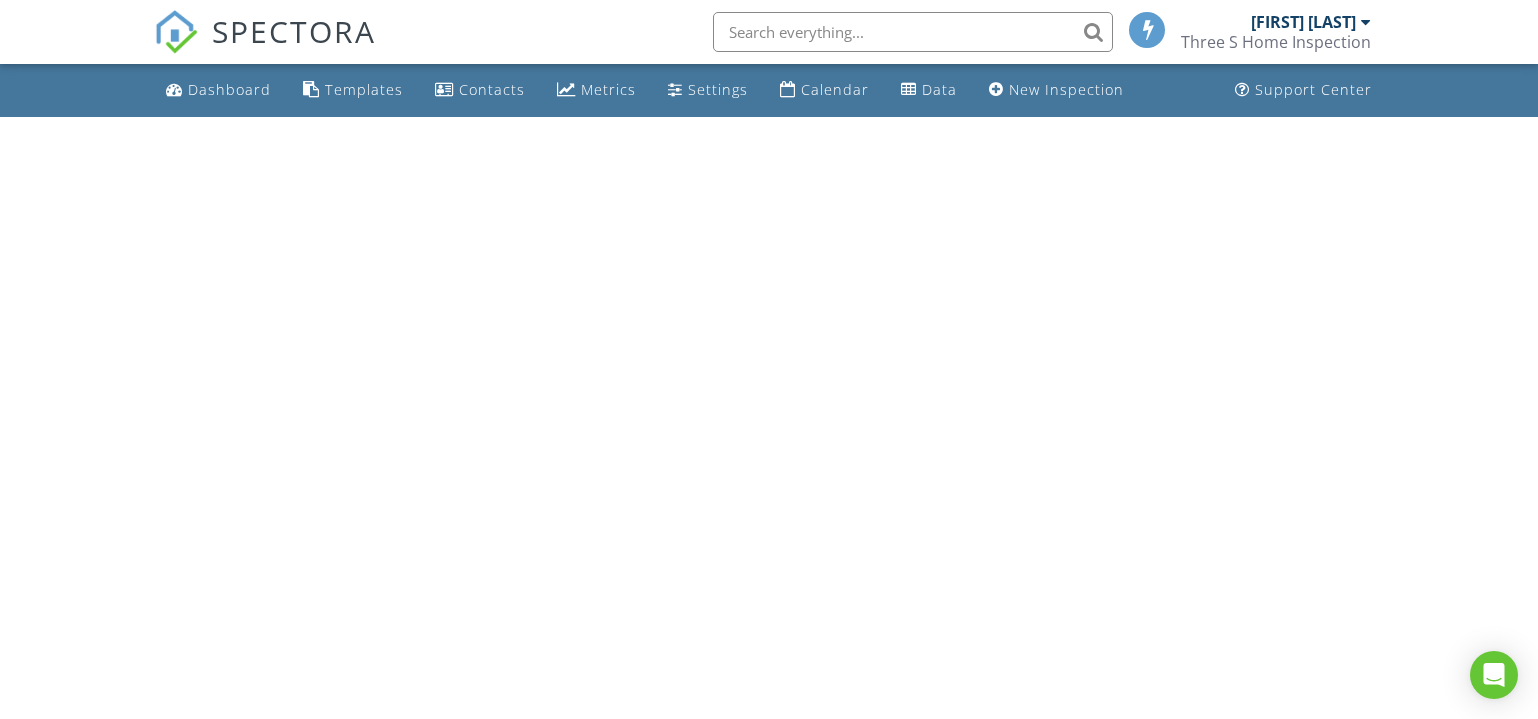 scroll, scrollTop: 0, scrollLeft: 0, axis: both 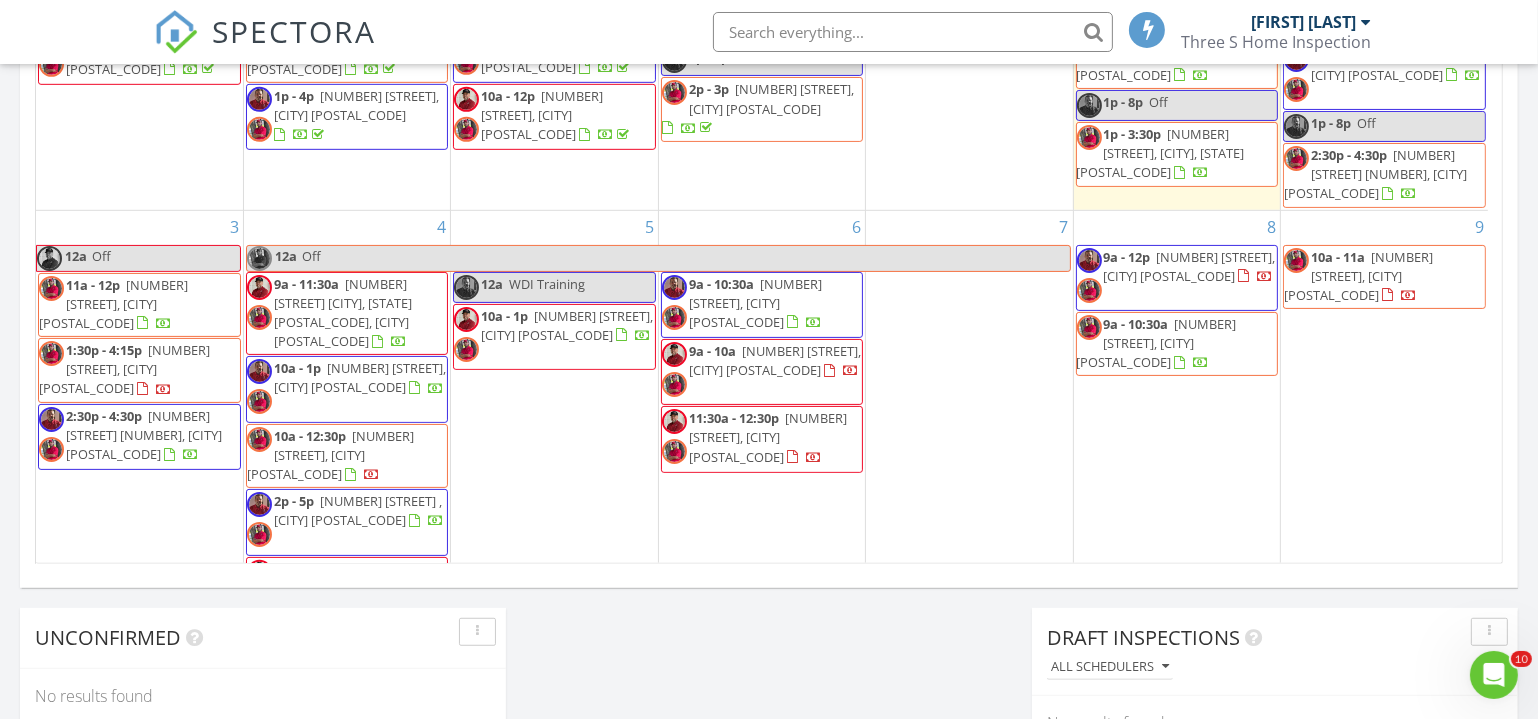 click on "23322 Joyful Wy, Spring 77373" at bounding box center (330, 455) 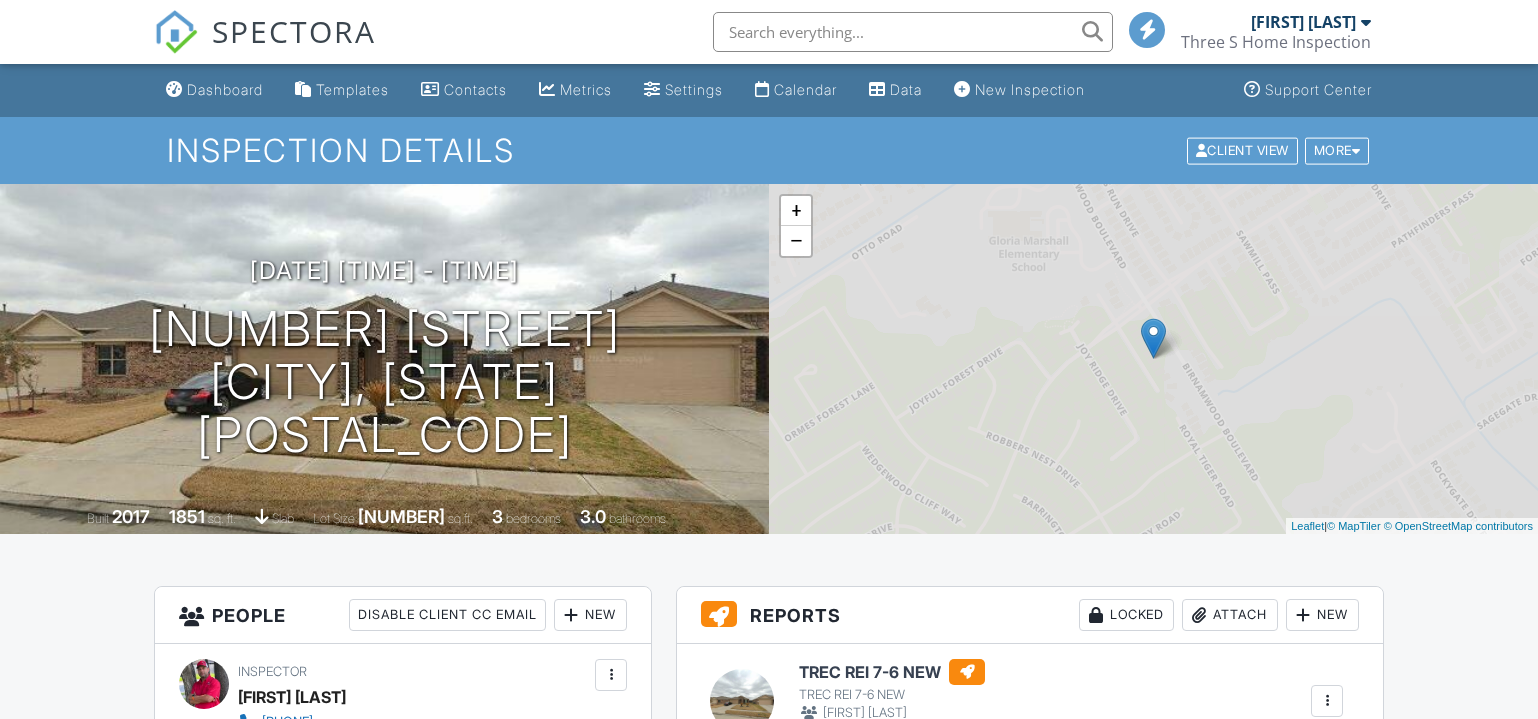 scroll, scrollTop: 0, scrollLeft: 0, axis: both 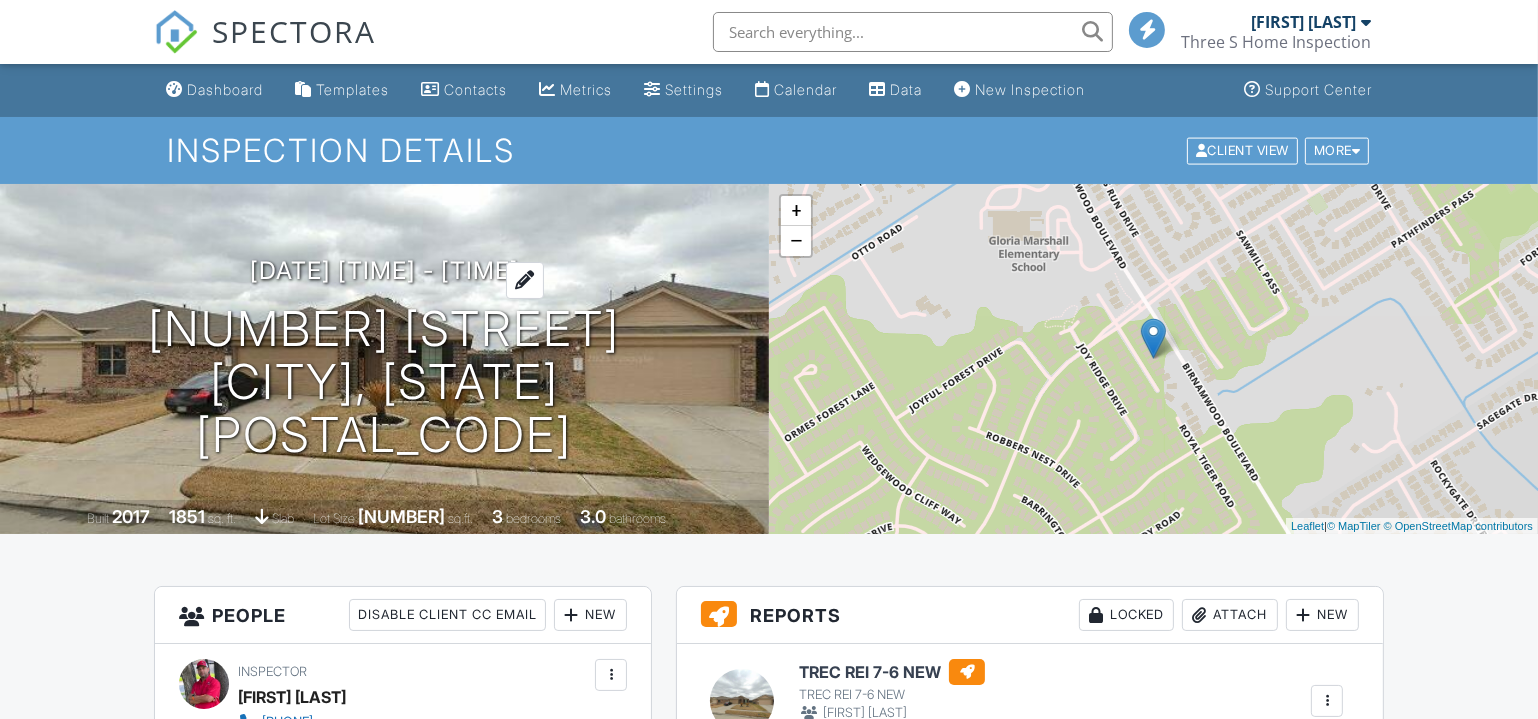 click on "[DATE] [TIME]
- [TIME]" at bounding box center (384, 270) 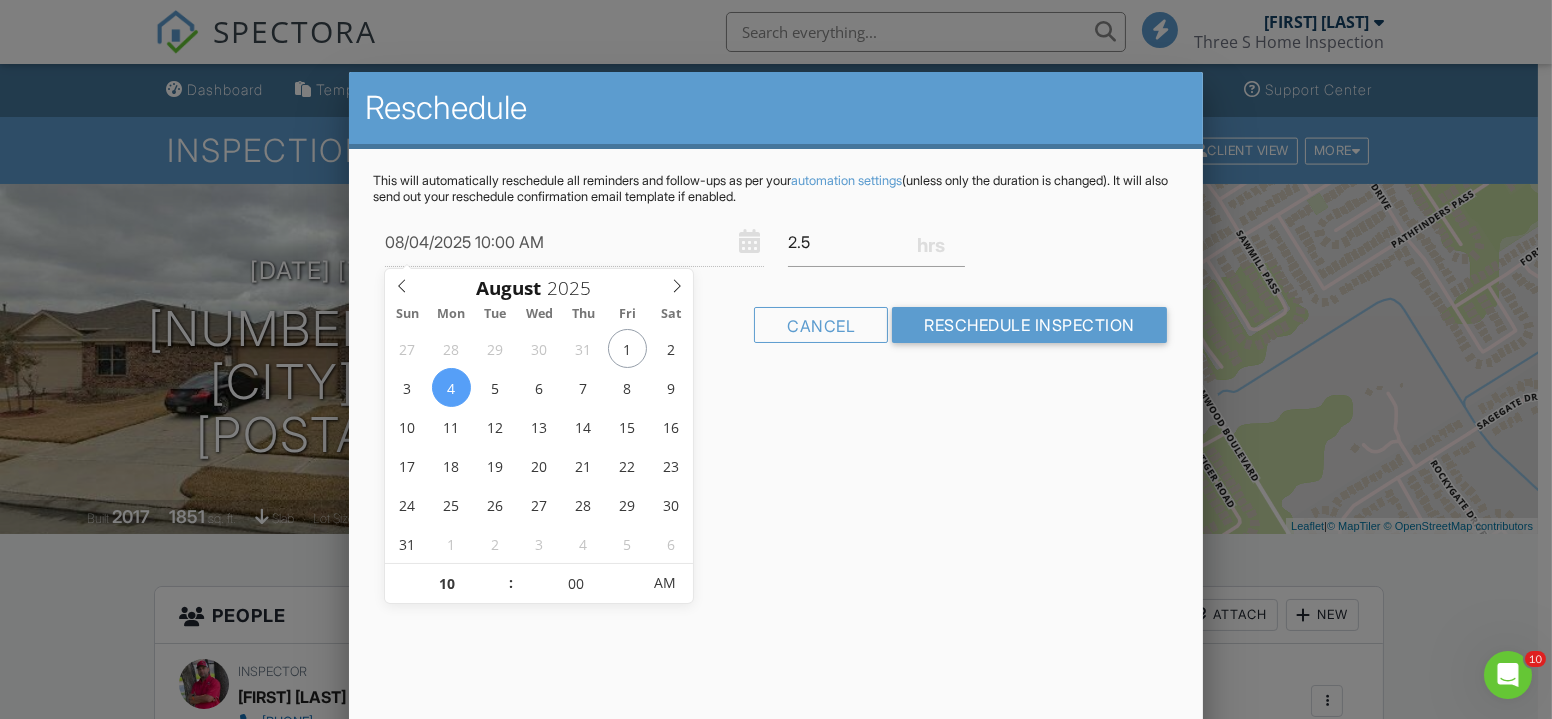 scroll, scrollTop: 0, scrollLeft: 0, axis: both 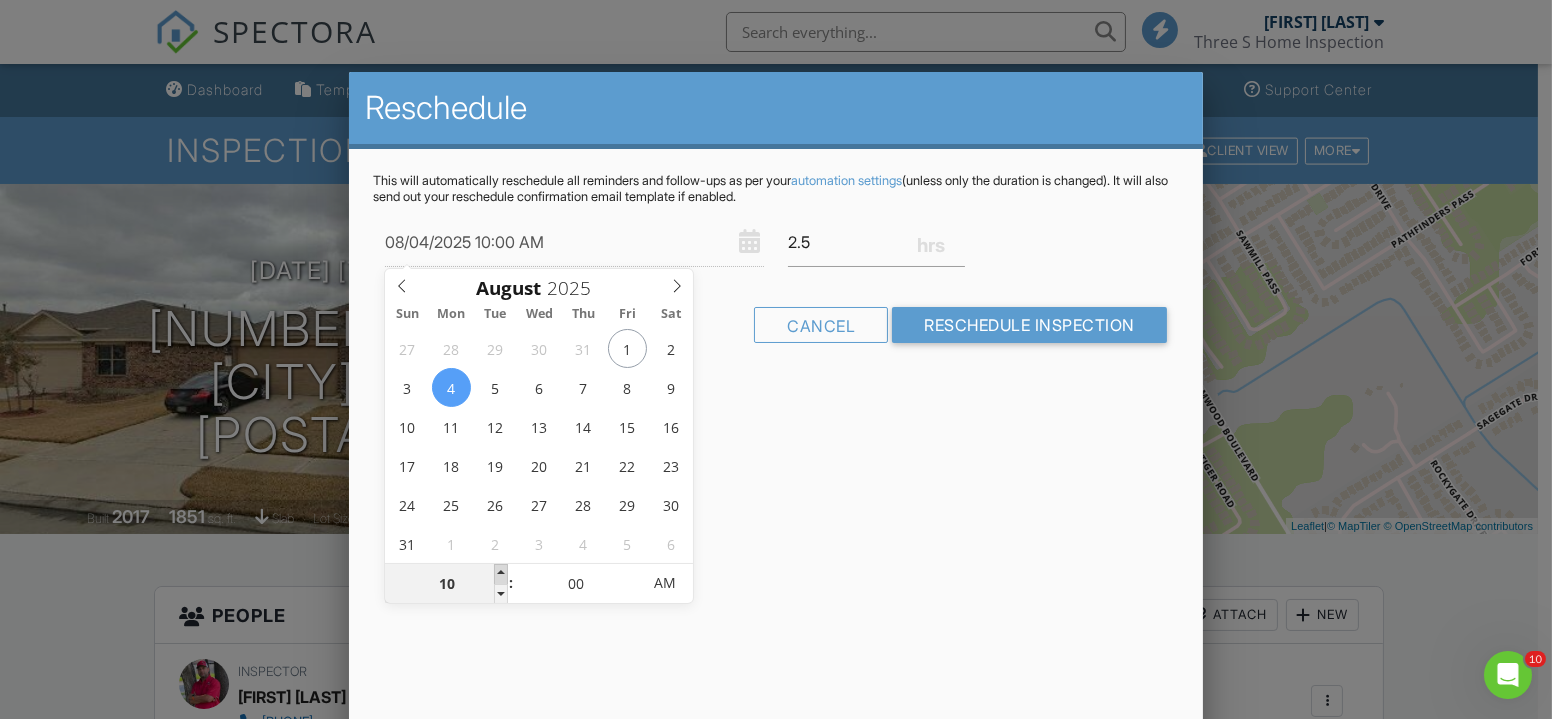 type on "08/04/2025 11:00 AM" 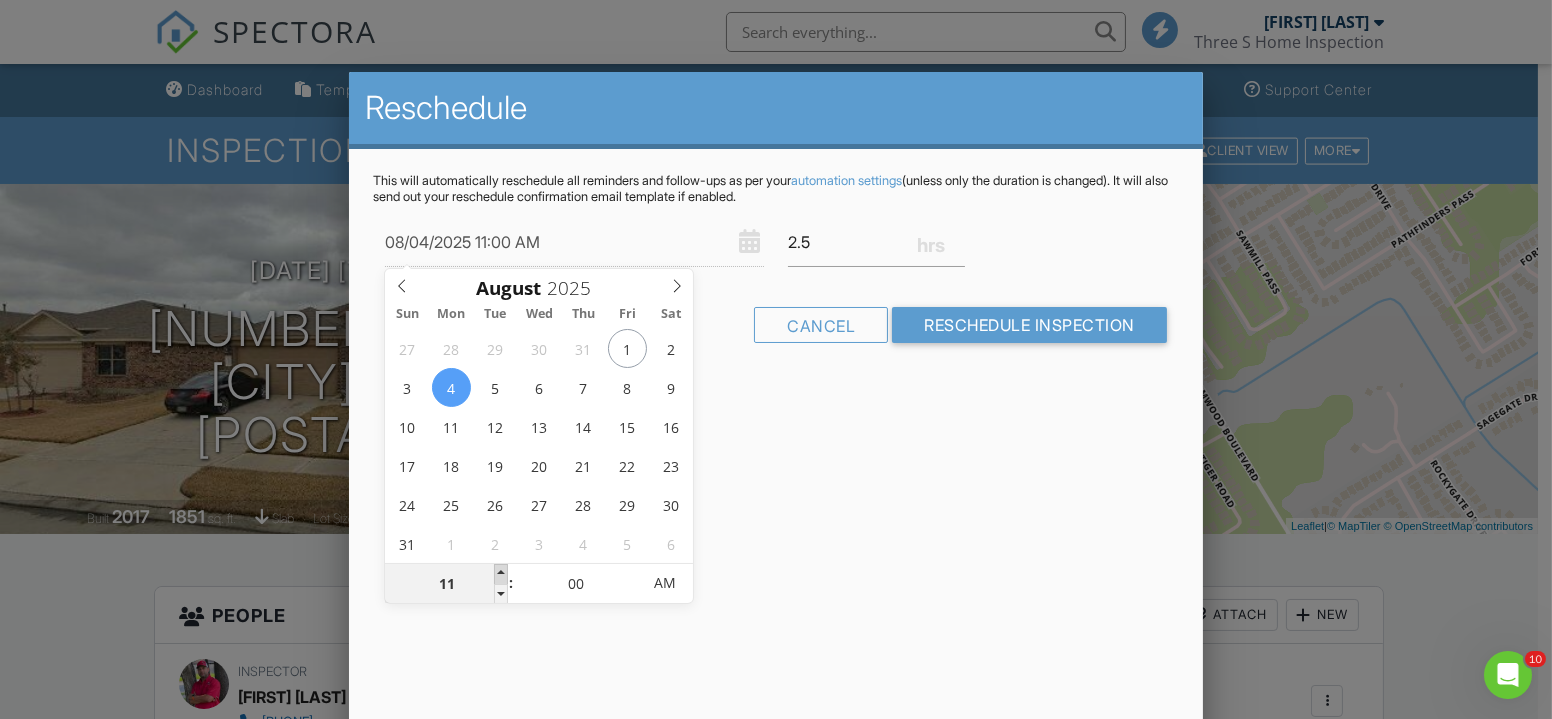 click at bounding box center [501, 574] 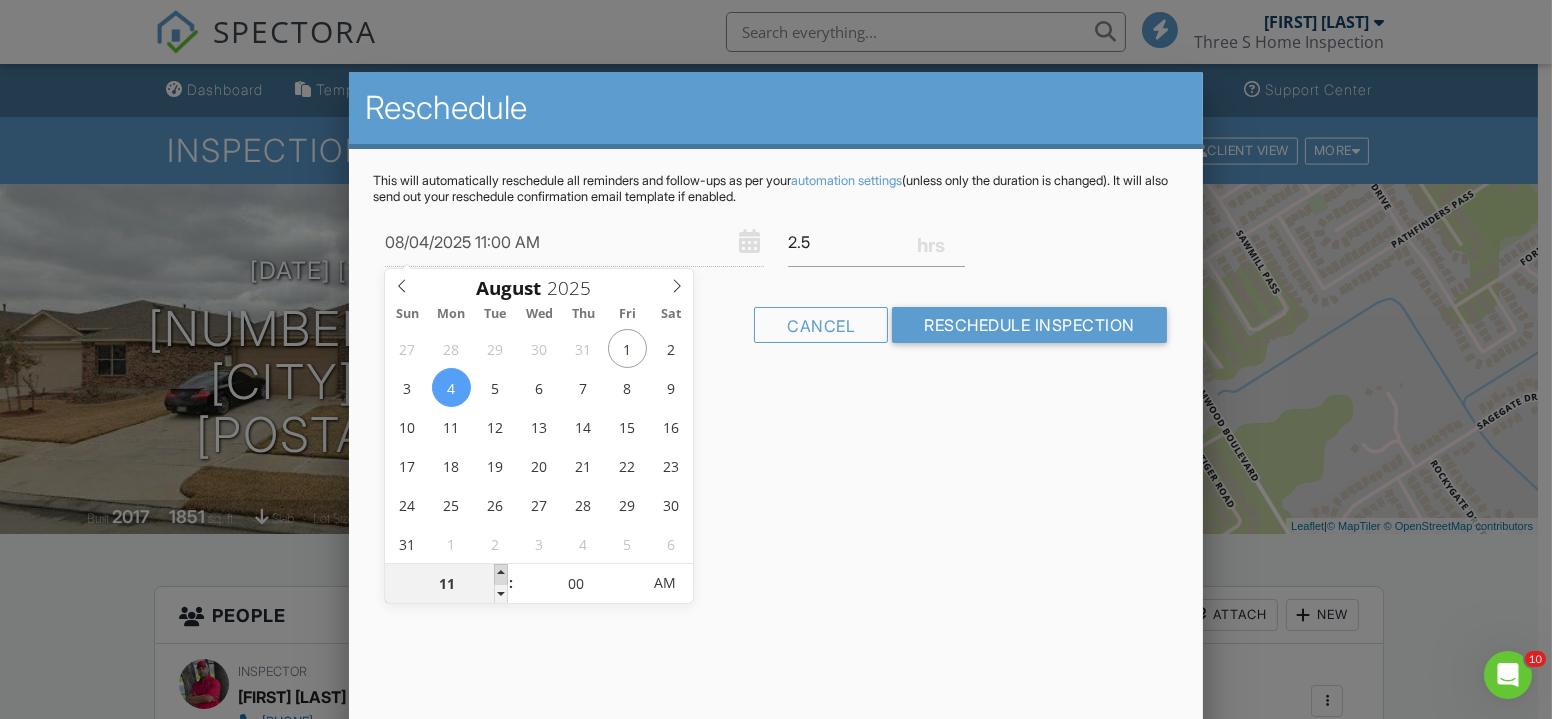 type on "08/04/2025 12:00 PM" 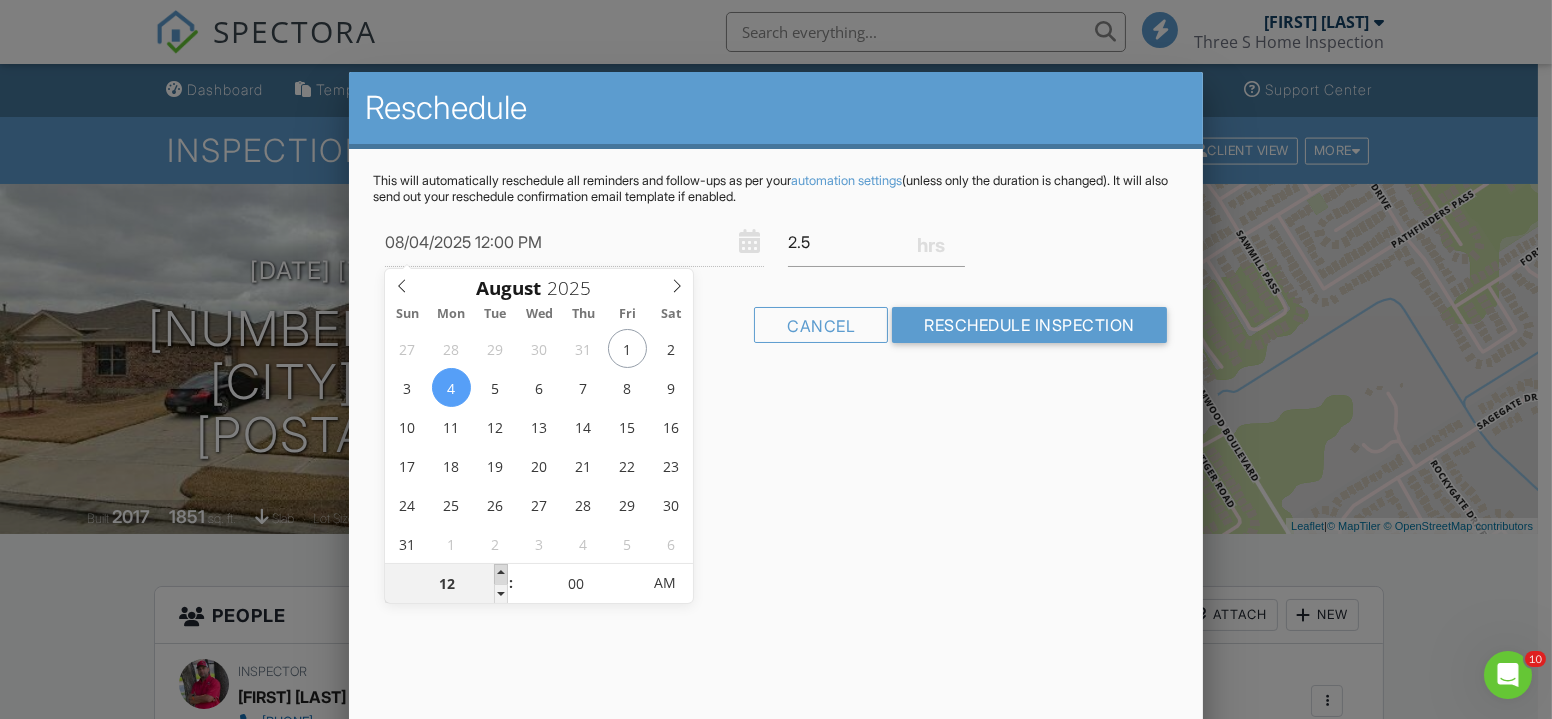 click at bounding box center (501, 574) 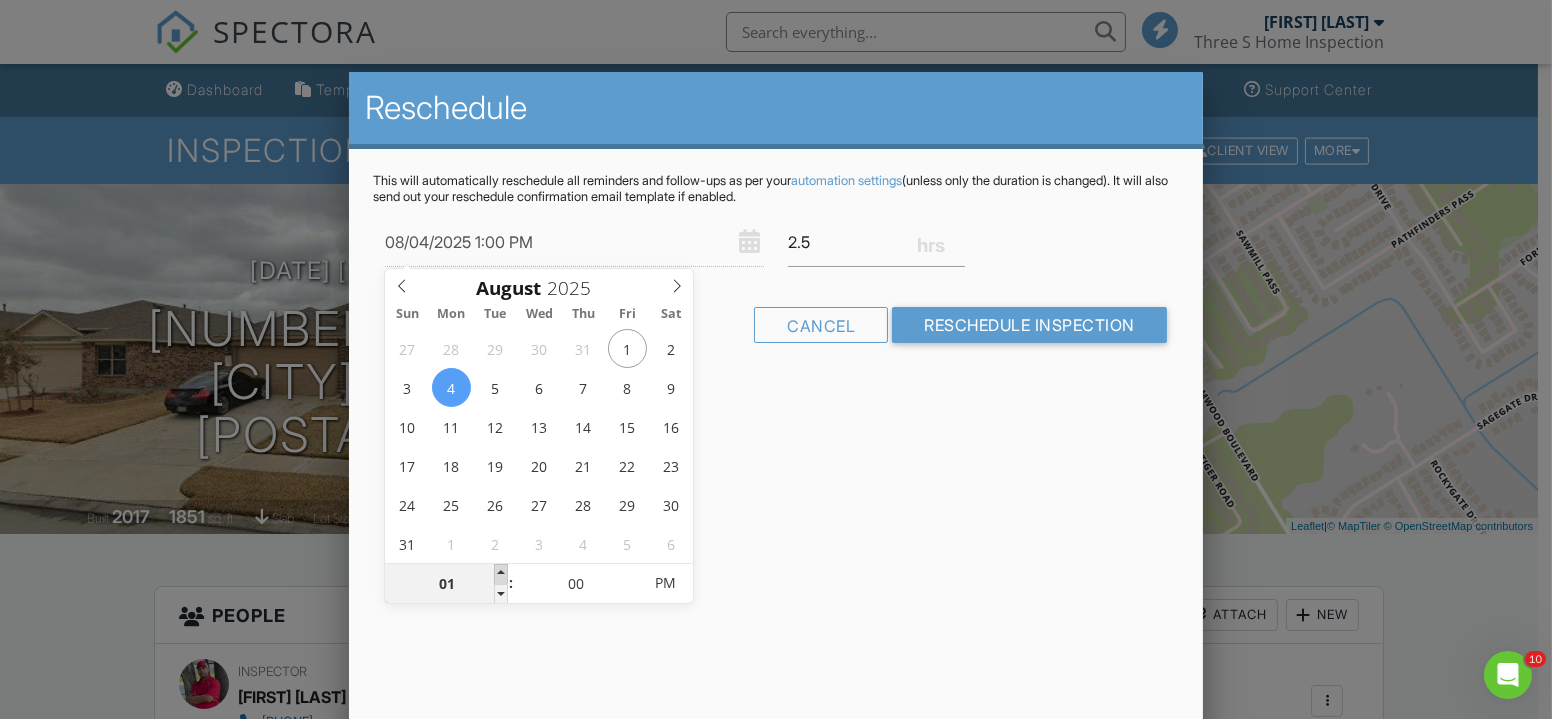 click at bounding box center (501, 574) 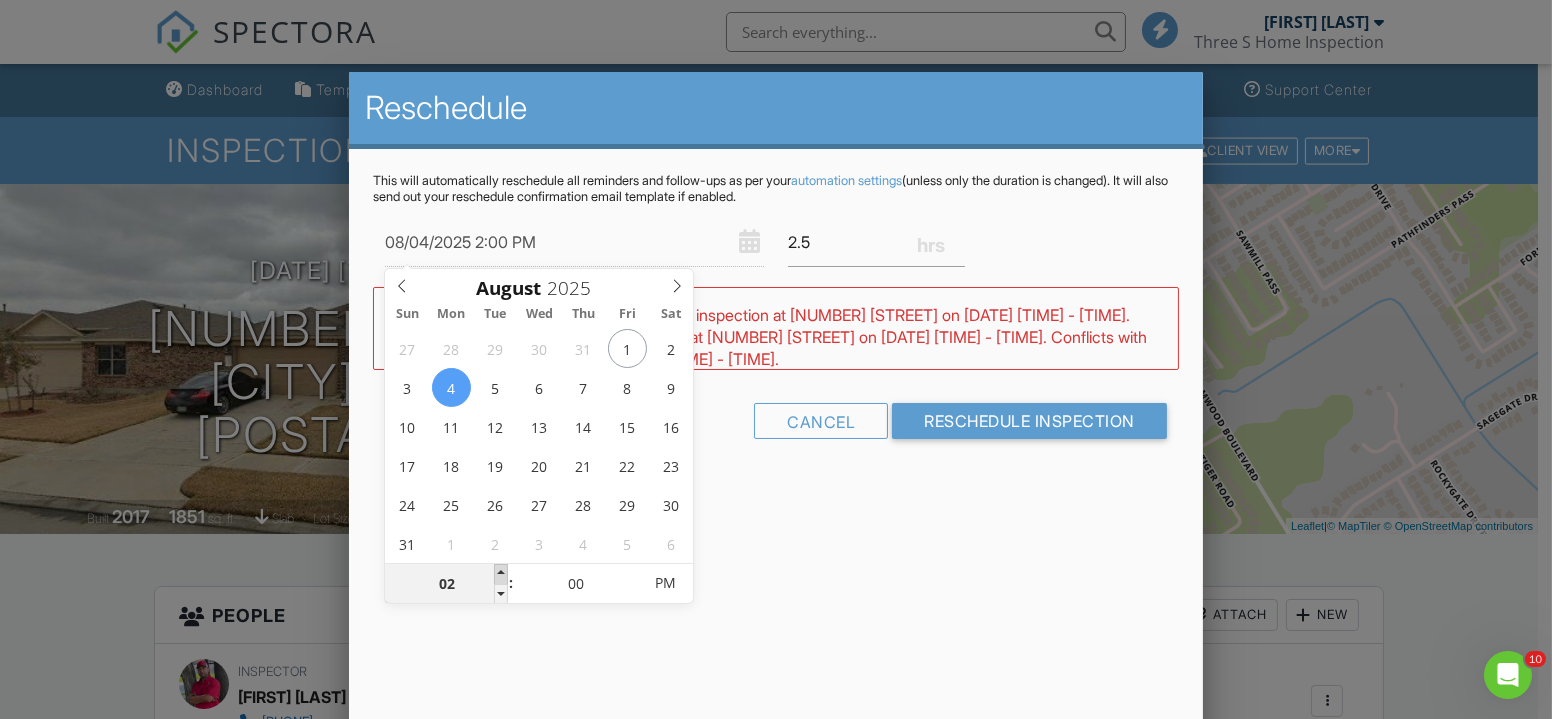 click at bounding box center [501, 574] 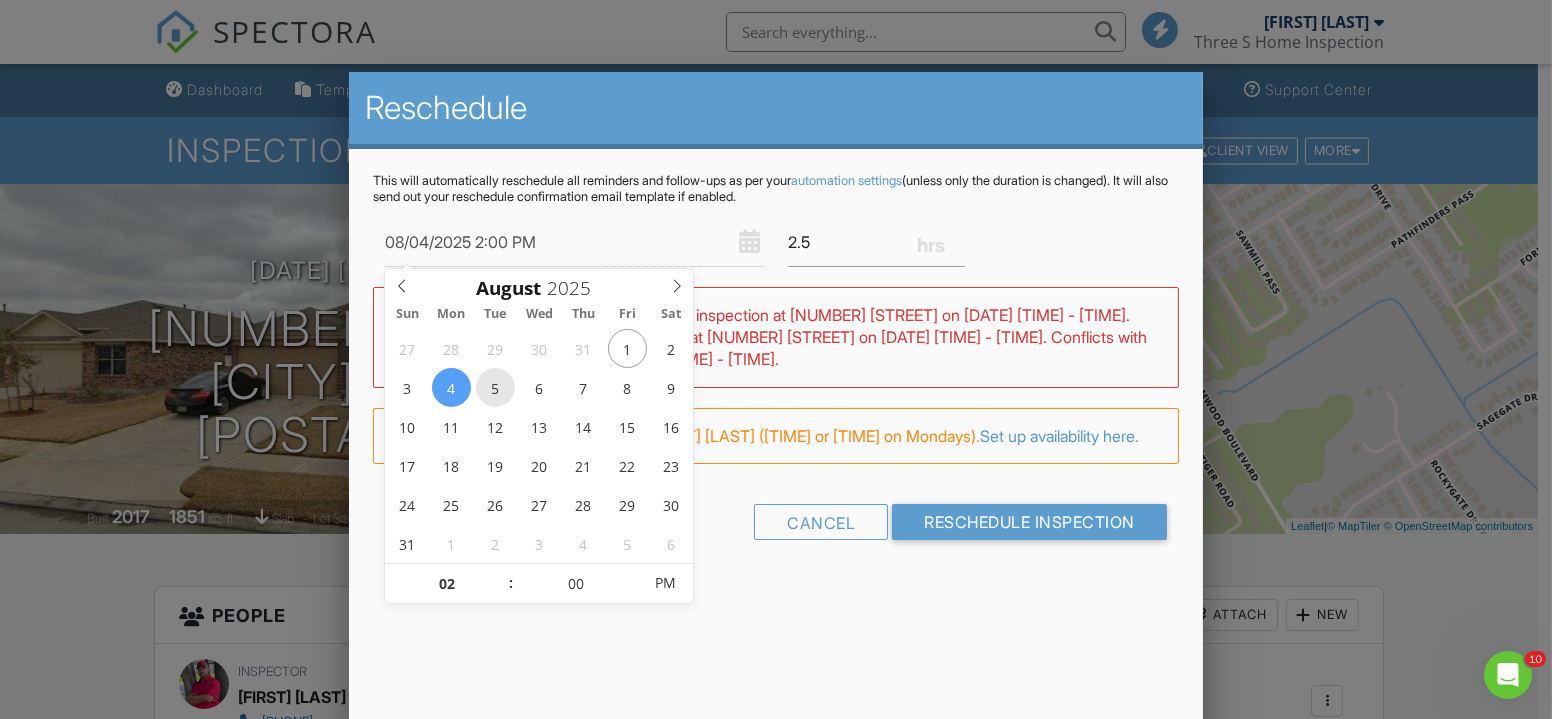 type on "08/05/2025 2:00 PM" 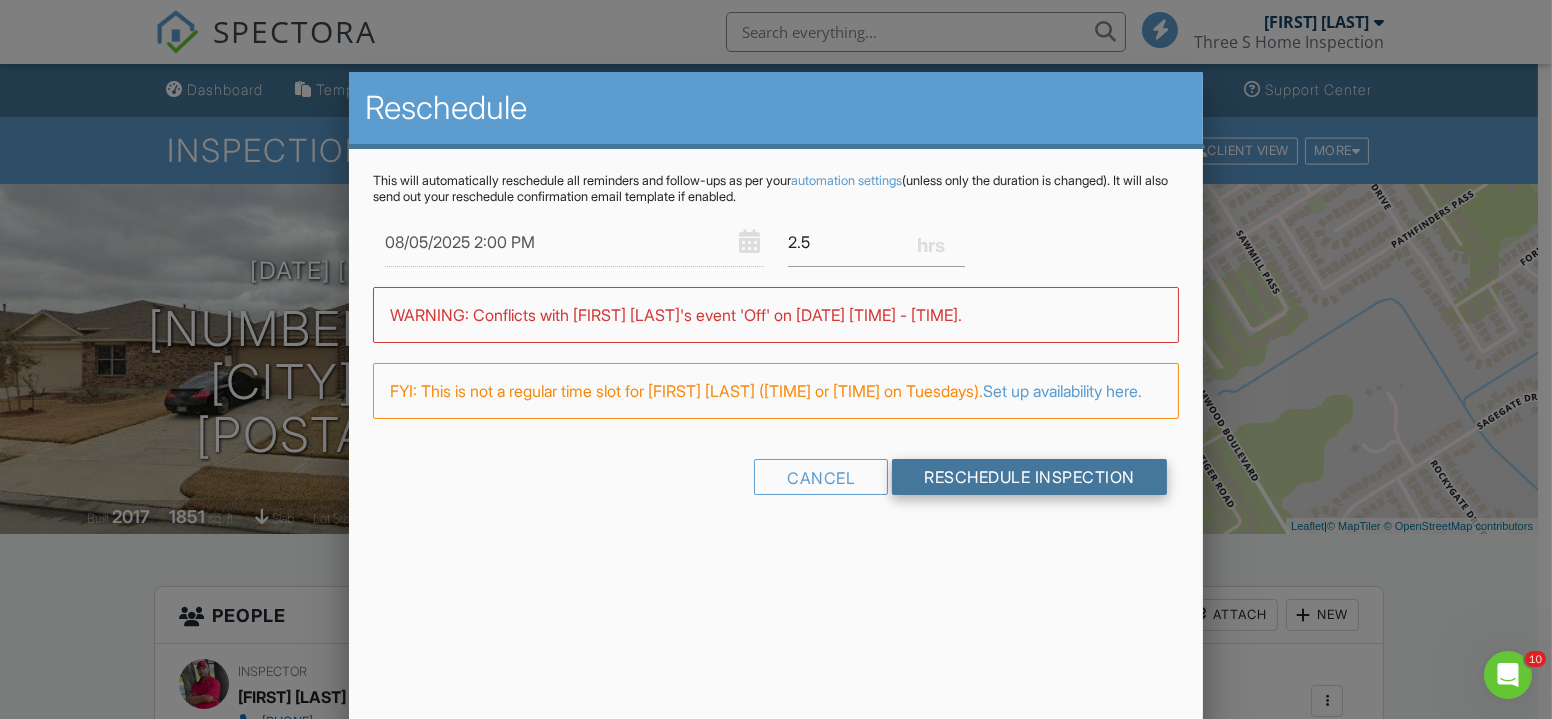 click on "Reschedule Inspection" at bounding box center [1029, 477] 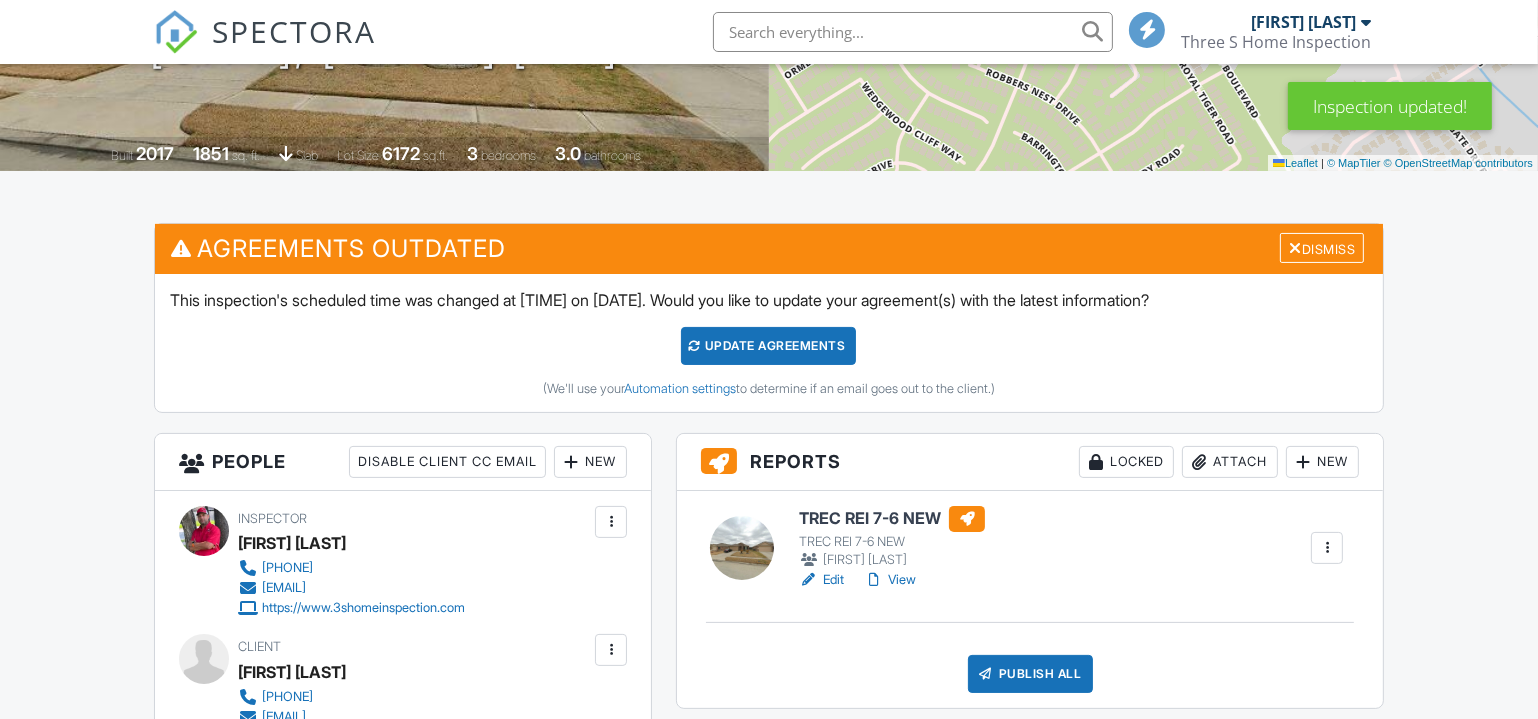 click on "Dismiss" at bounding box center [1322, 248] 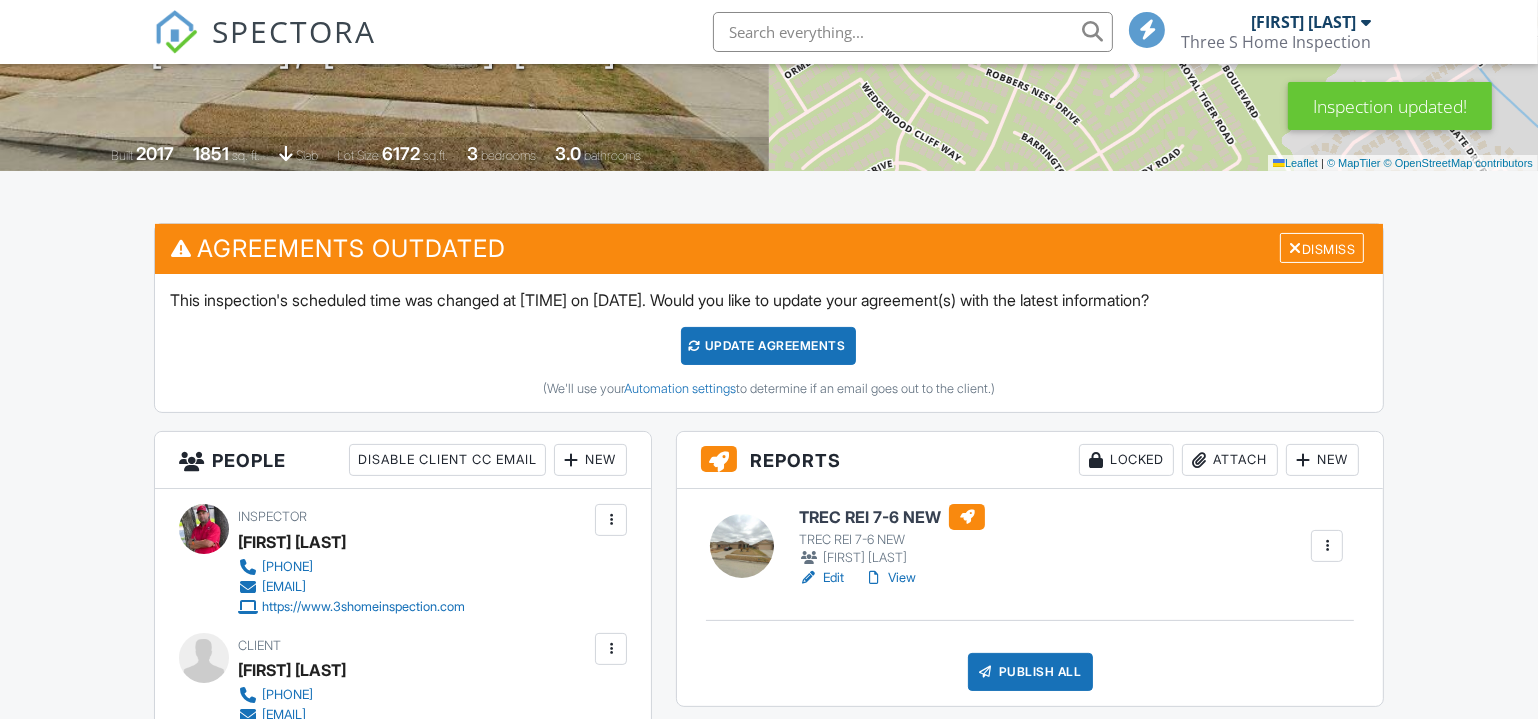 scroll, scrollTop: 363, scrollLeft: 0, axis: vertical 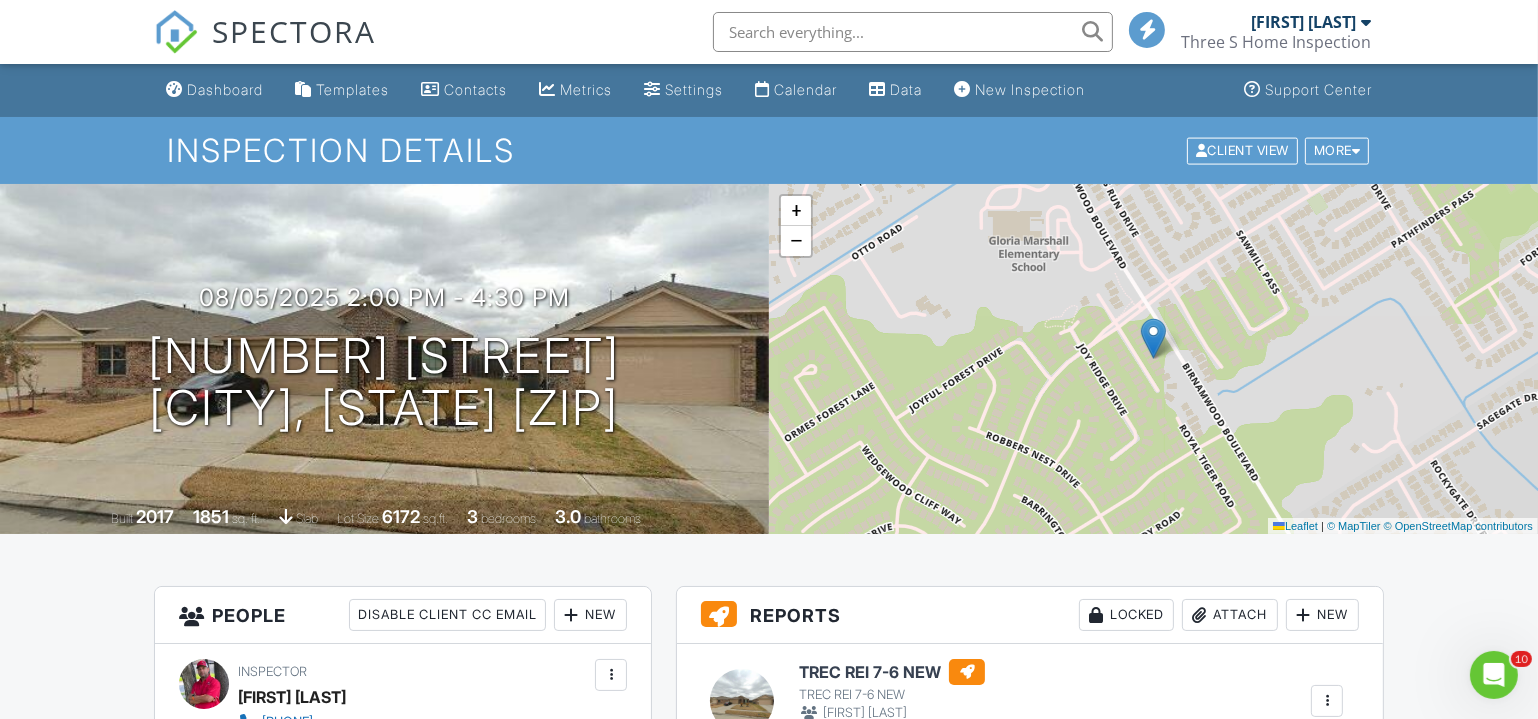 click on "Dashboard" at bounding box center (225, 89) 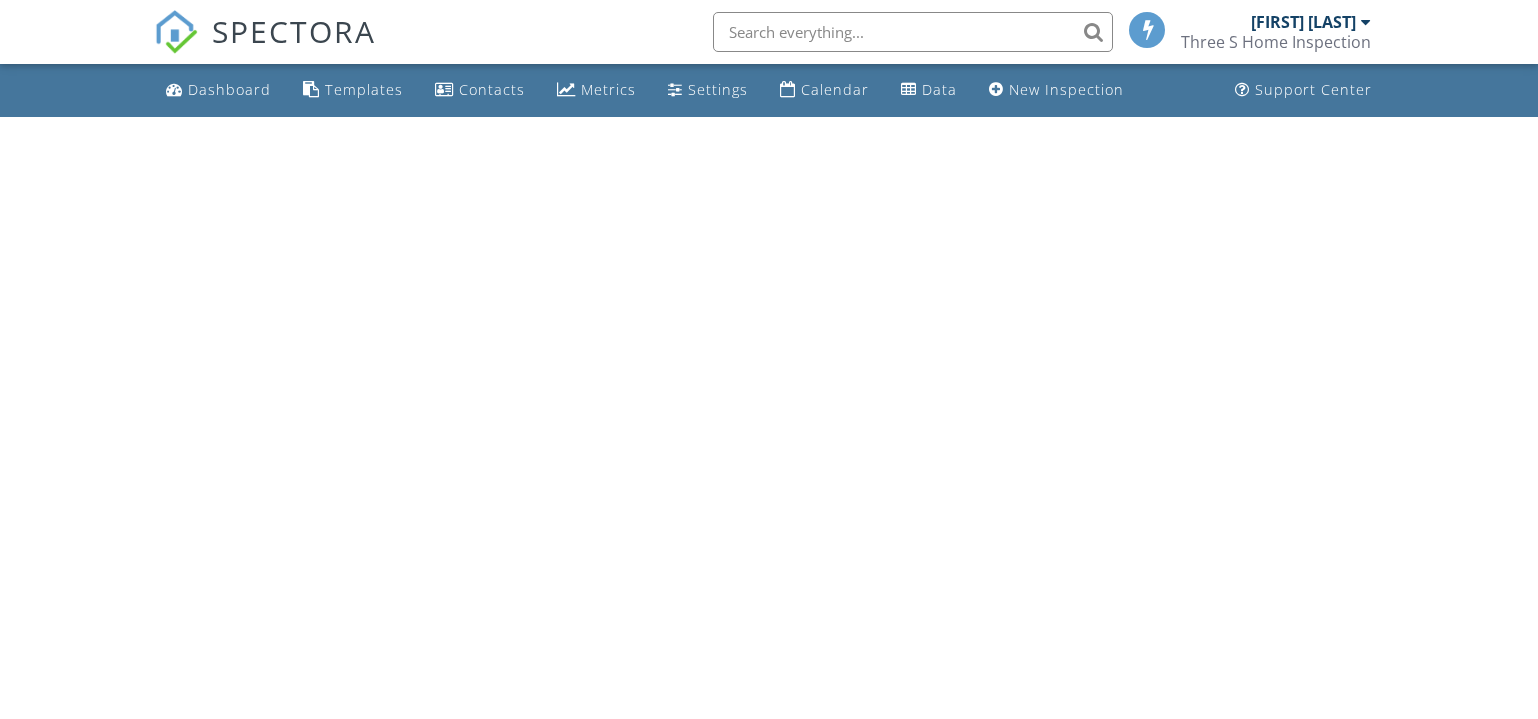 scroll, scrollTop: 0, scrollLeft: 0, axis: both 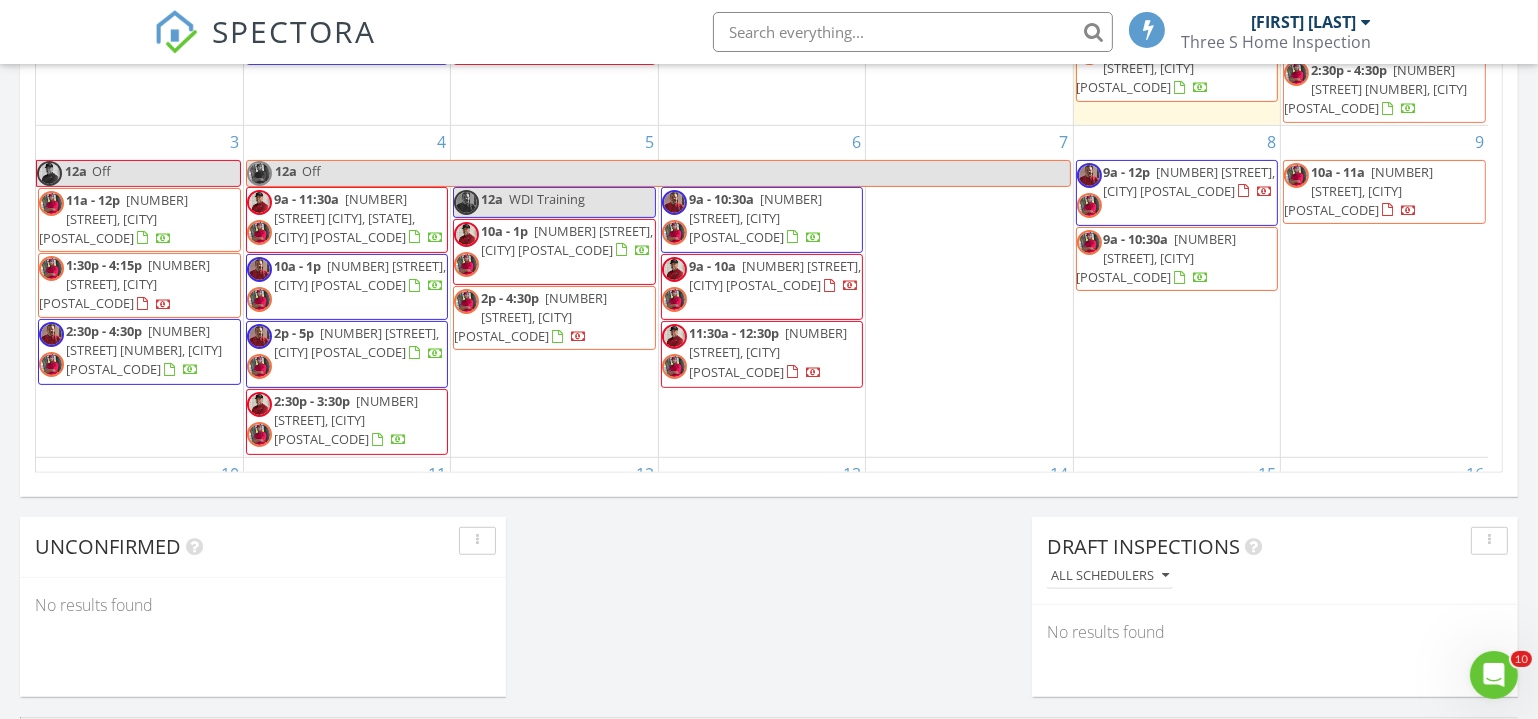 click on "23322 Joyful Wy, Spring 77373" at bounding box center (530, 317) 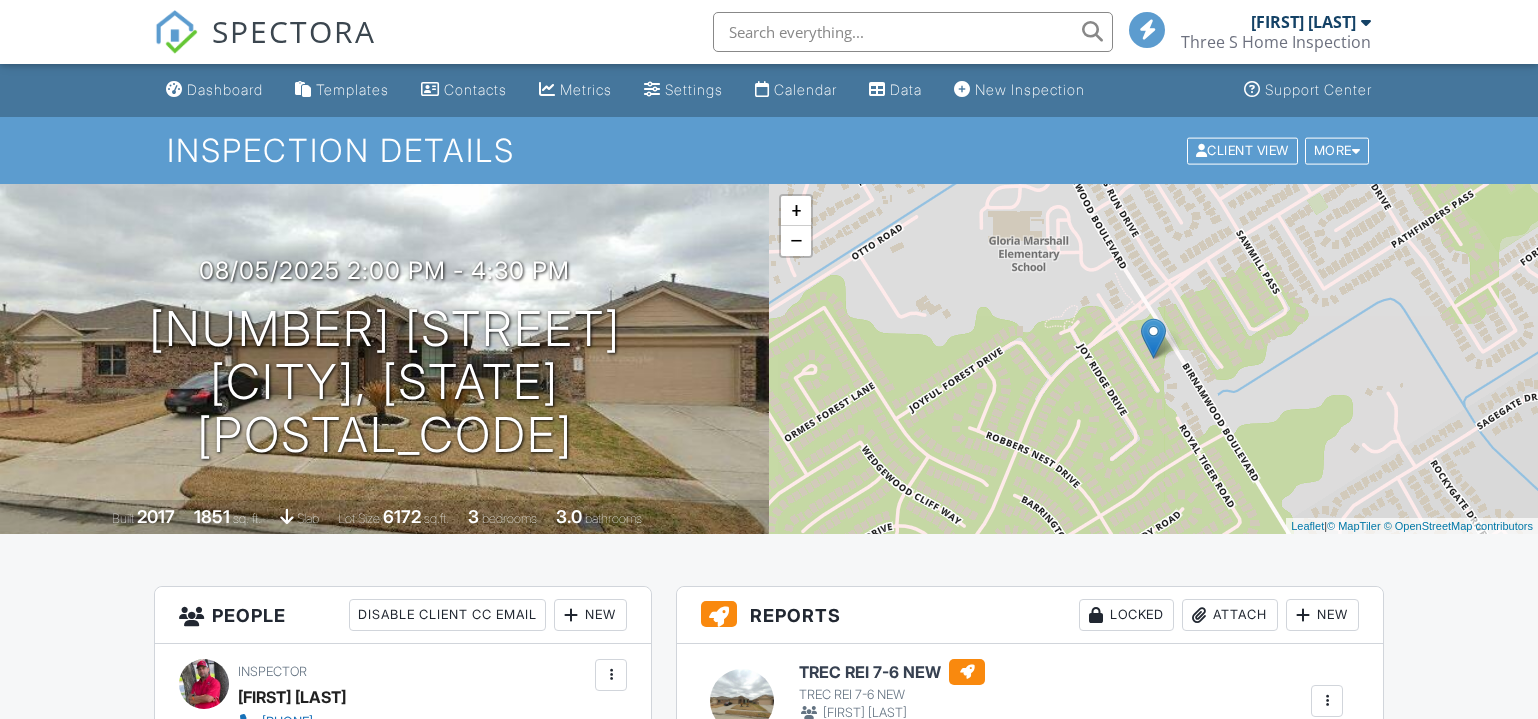 scroll, scrollTop: 181, scrollLeft: 0, axis: vertical 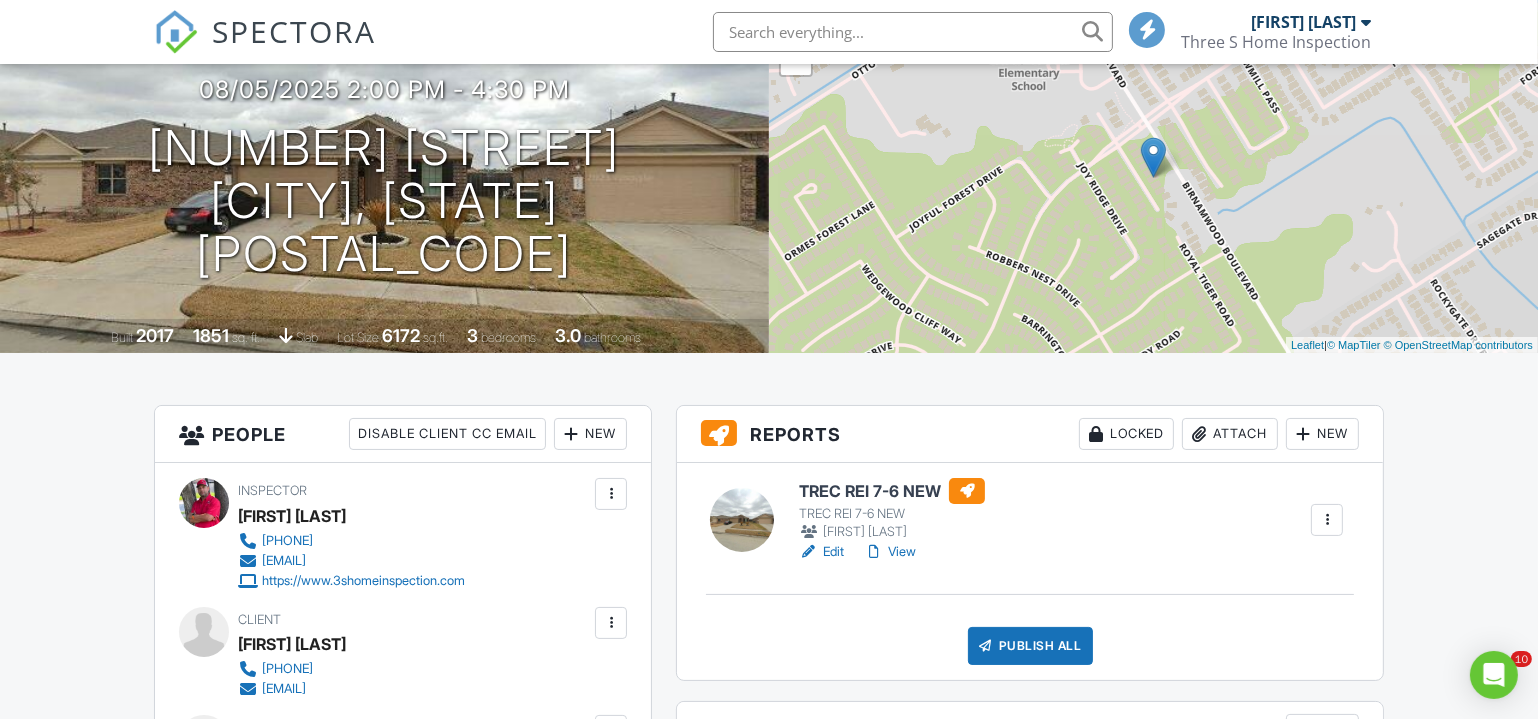 click on "New" at bounding box center [590, 434] 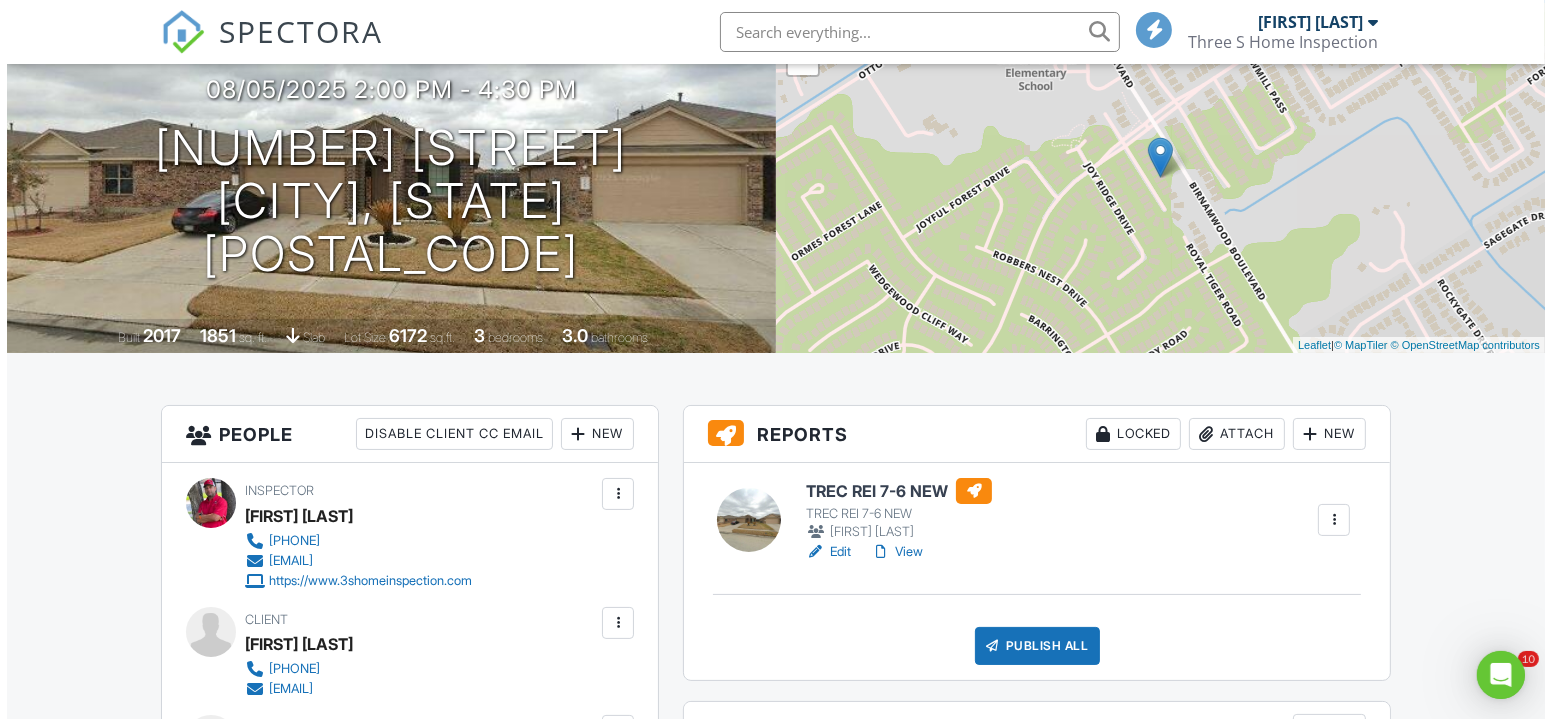 scroll, scrollTop: 0, scrollLeft: 0, axis: both 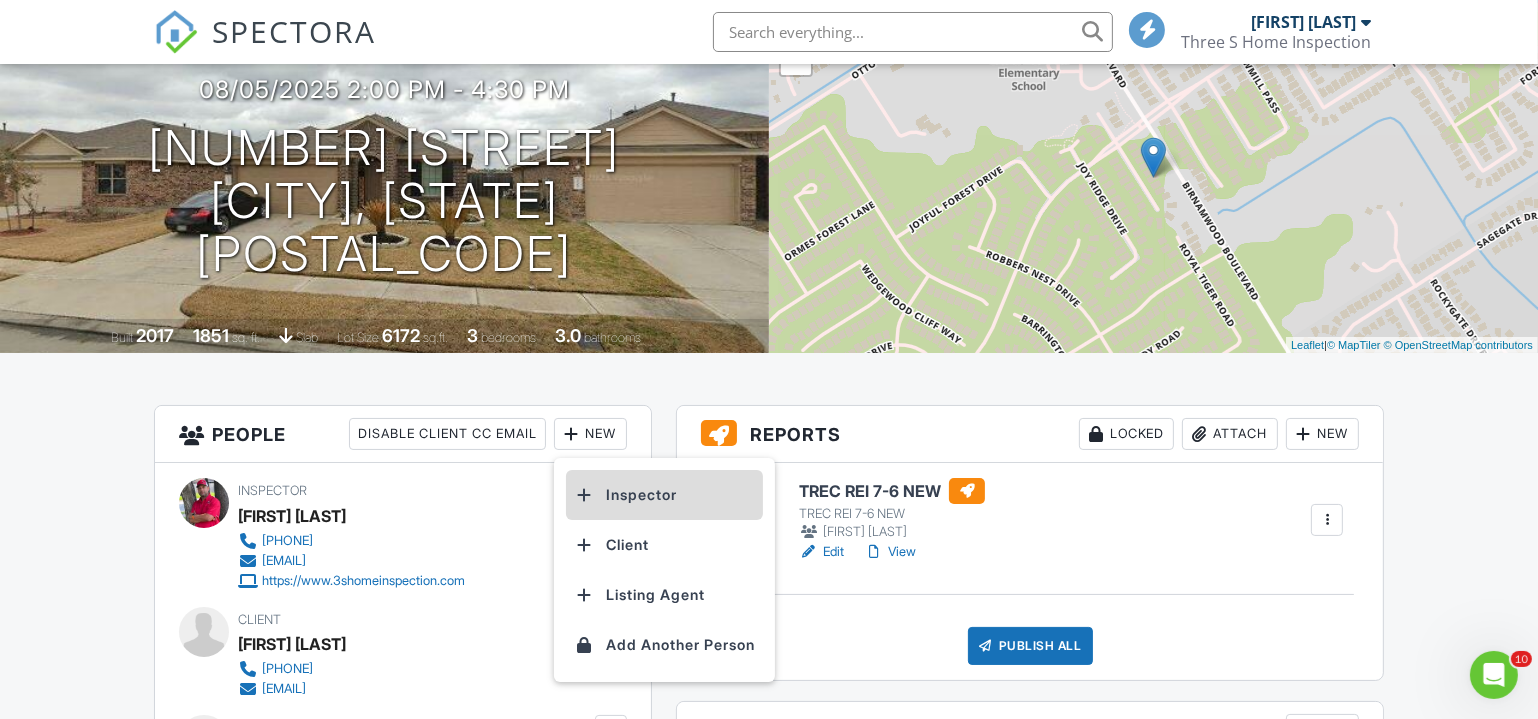 click on "Inspector" at bounding box center [664, 495] 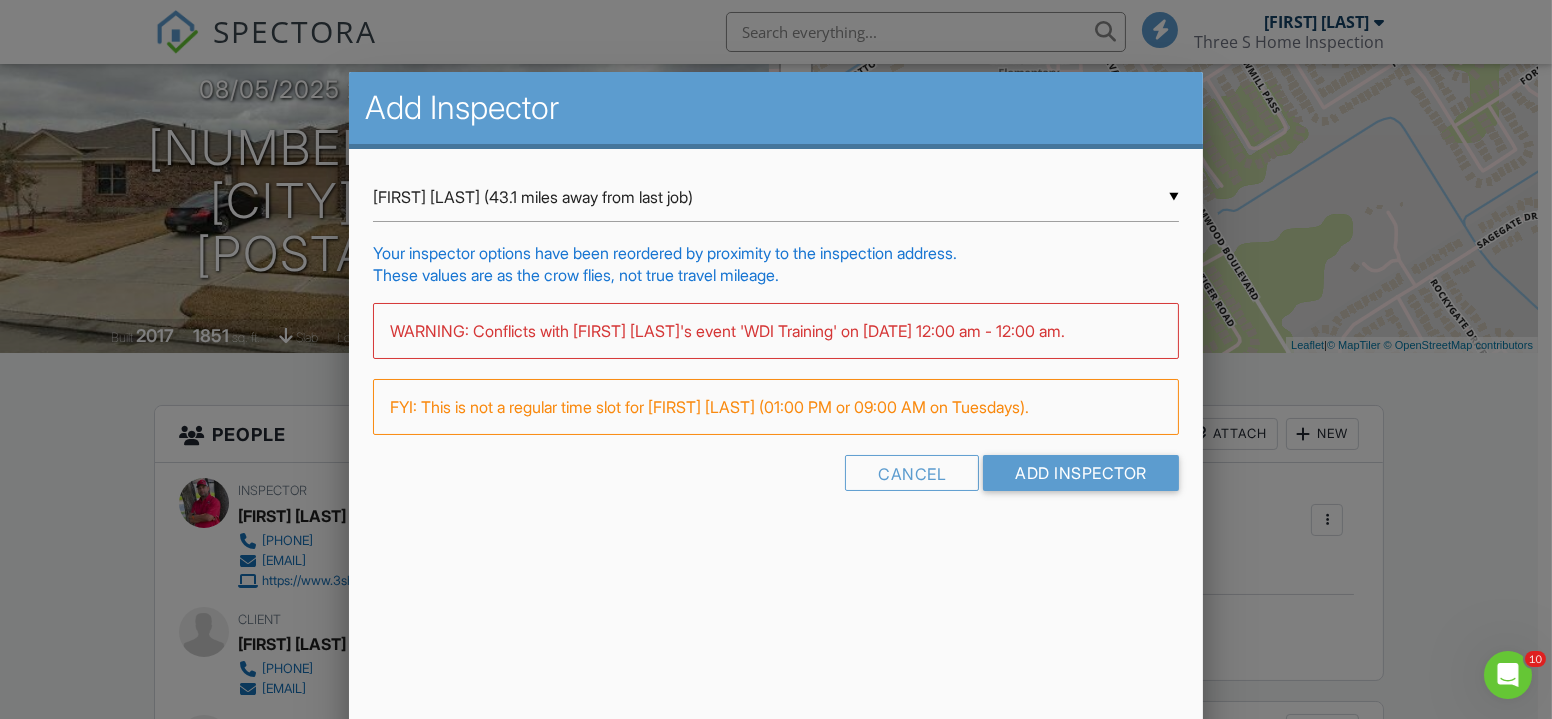 drag, startPoint x: 876, startPoint y: 208, endPoint x: 863, endPoint y: 215, distance: 14.764823 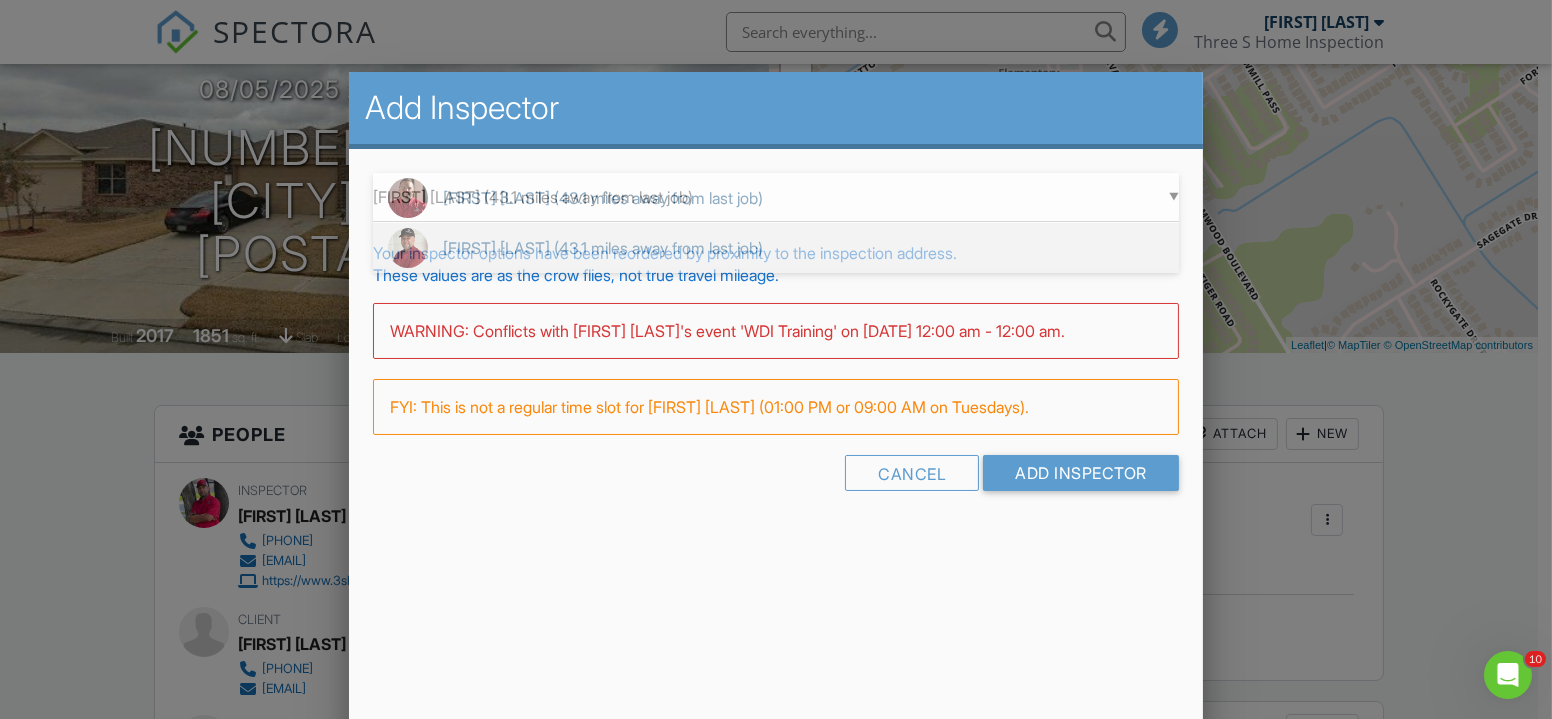 click on "Jimmy Giovannie (43.1 miles away from last job)" at bounding box center [776, 248] 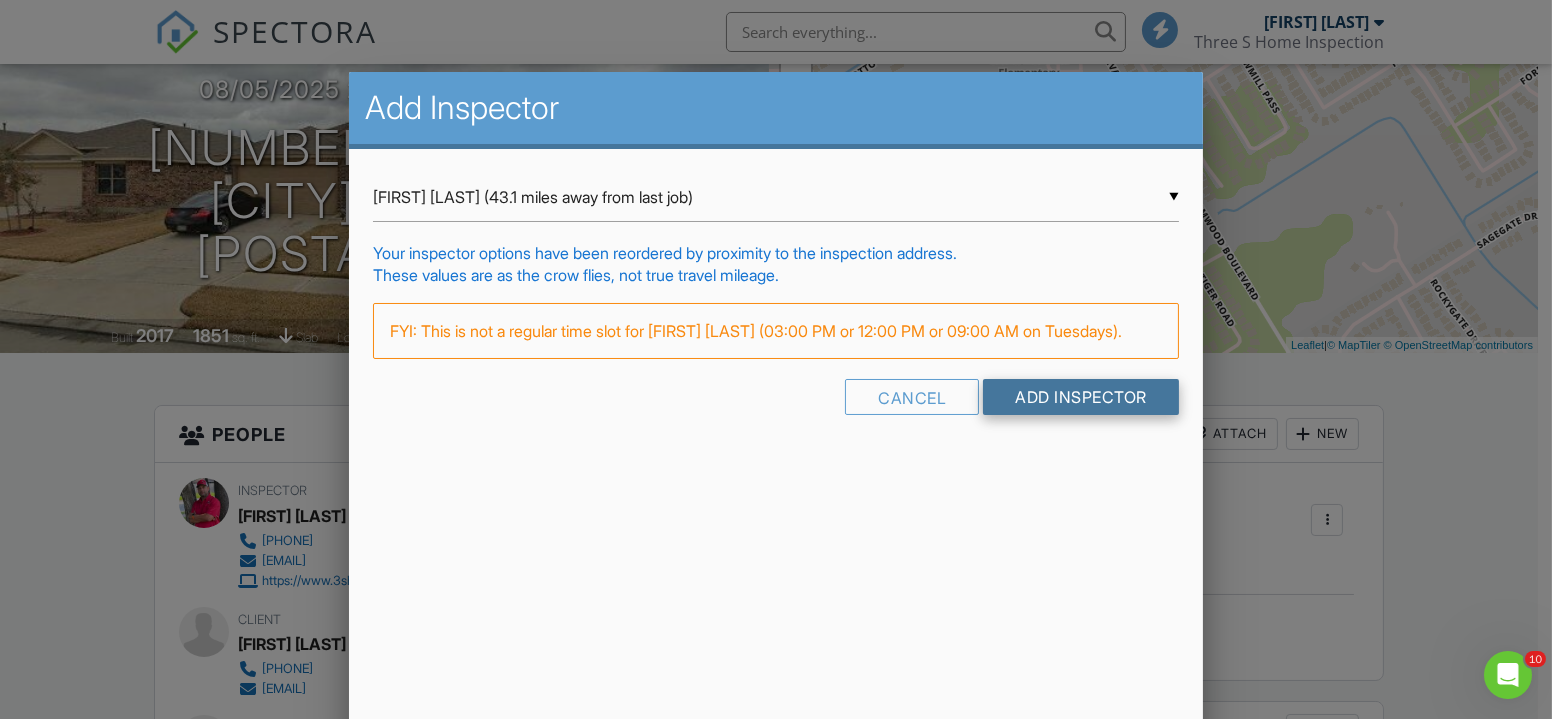click on "Add Inspector" at bounding box center (1081, 397) 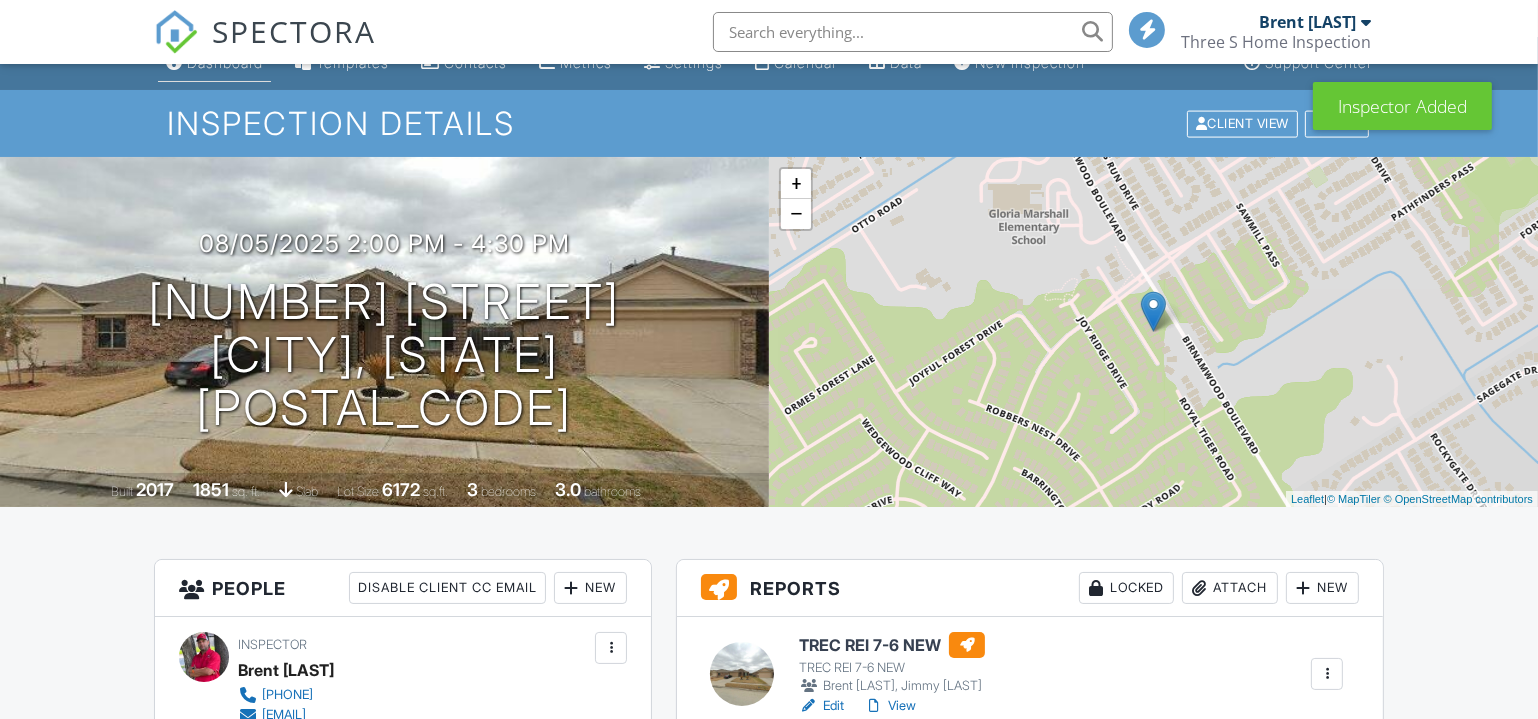 scroll, scrollTop: 0, scrollLeft: 0, axis: both 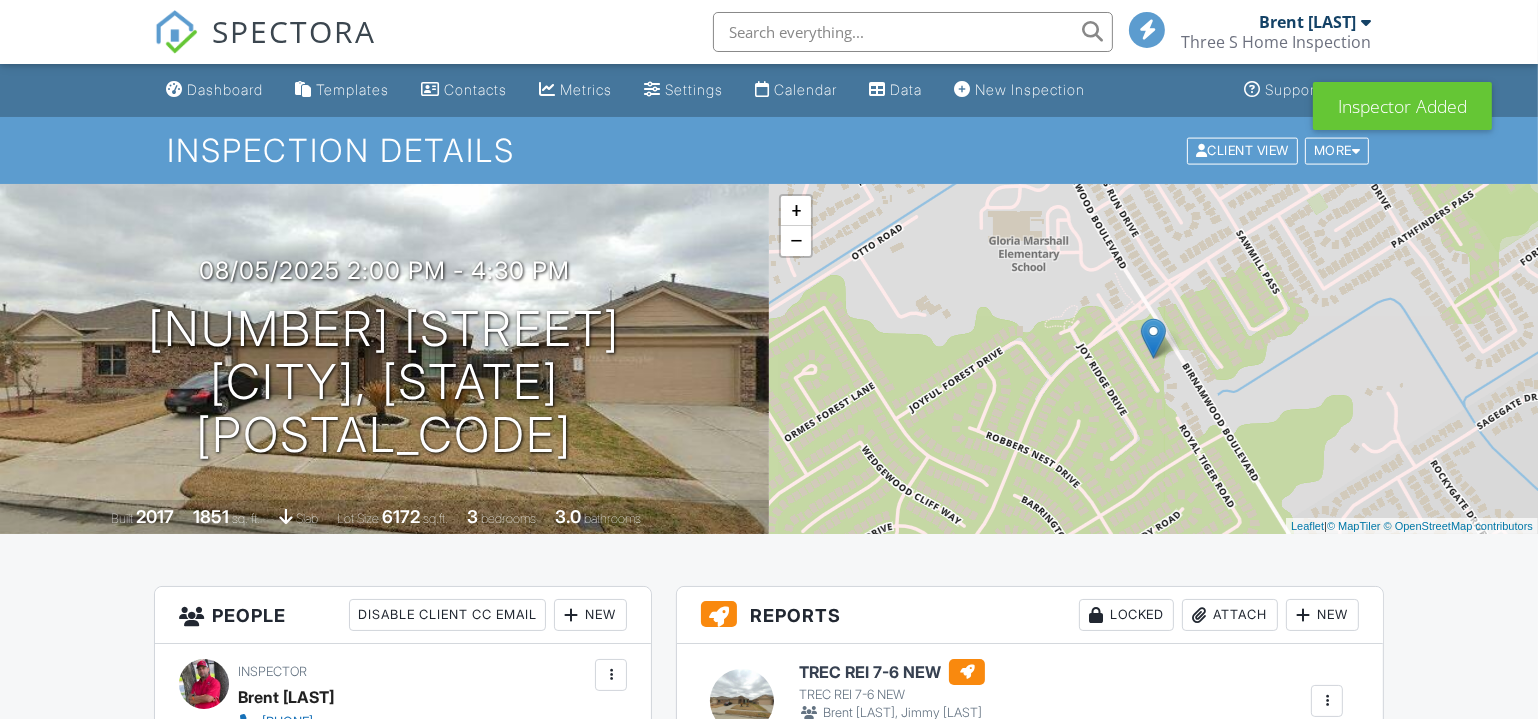 click on "Dashboard" at bounding box center [225, 89] 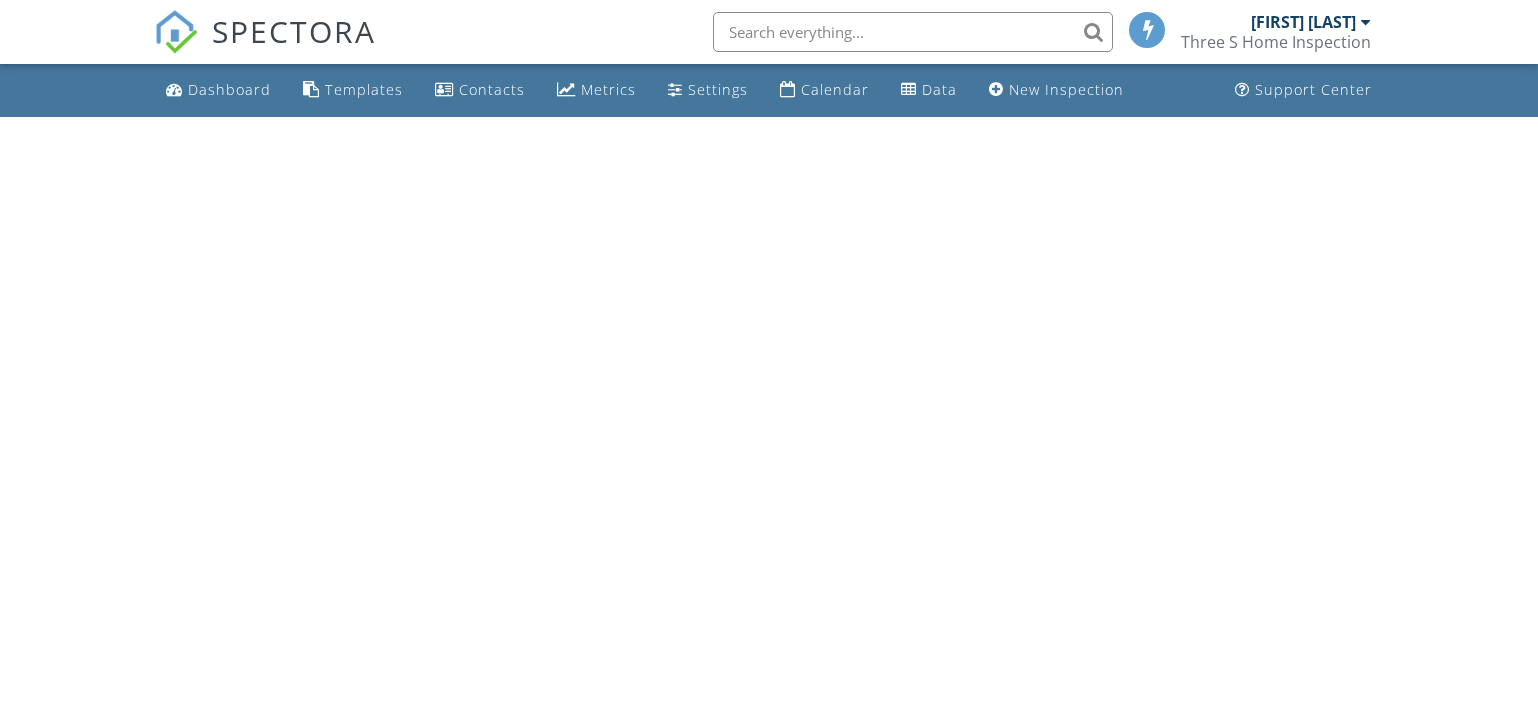 scroll, scrollTop: 0, scrollLeft: 0, axis: both 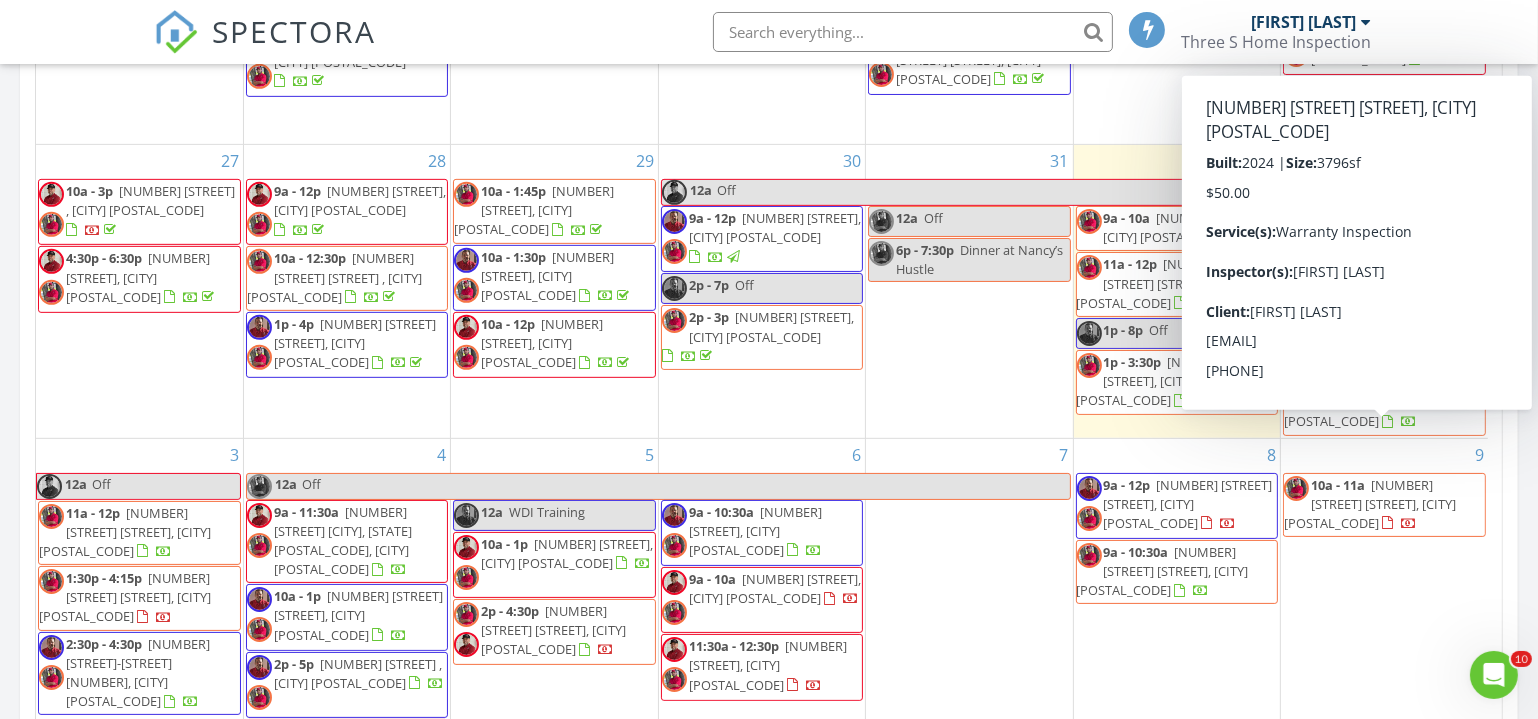 click on "[NUMBER] [STREET] [STREET], [CITY] [POSTAL_CODE]" at bounding box center (1370, 504) 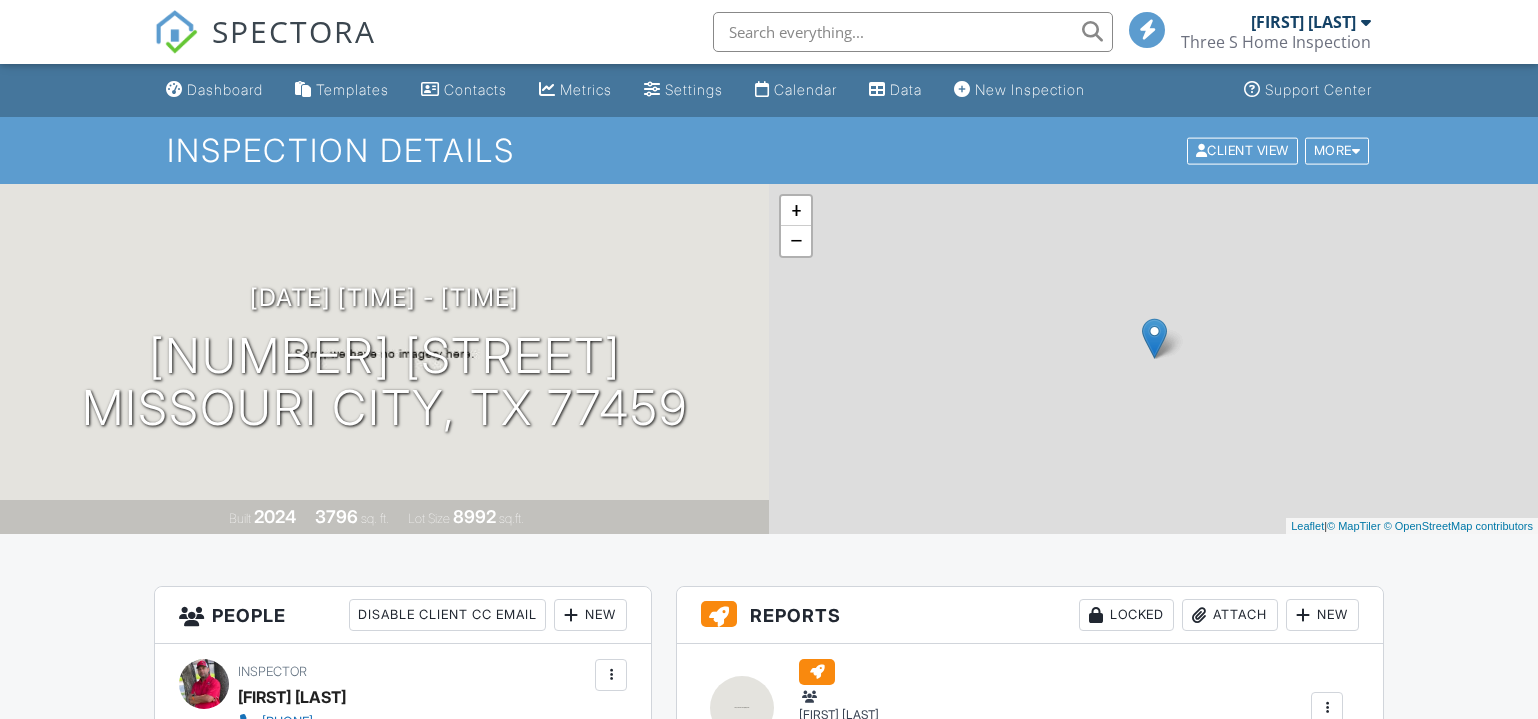 scroll, scrollTop: 0, scrollLeft: 0, axis: both 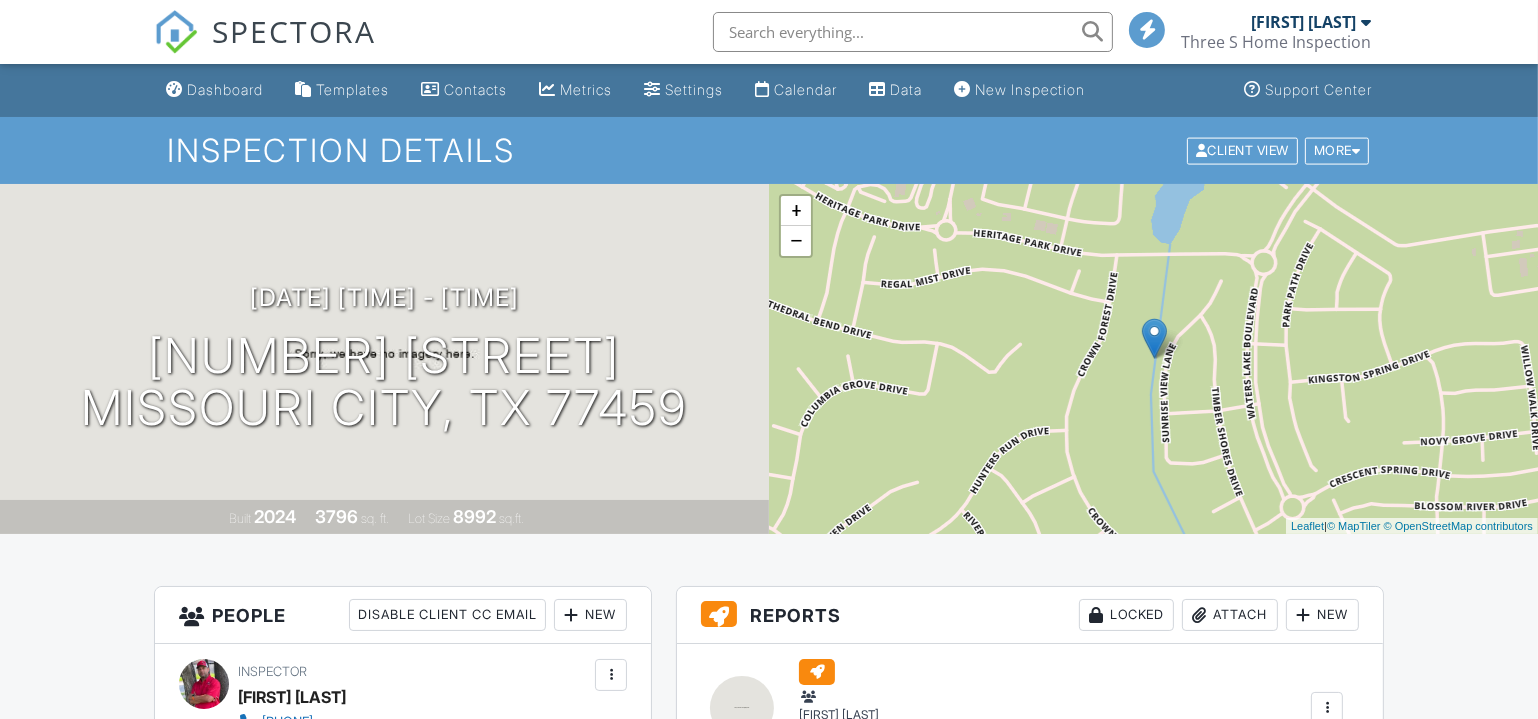 drag, startPoint x: 563, startPoint y: 351, endPoint x: 560, endPoint y: 363, distance: 12.369317 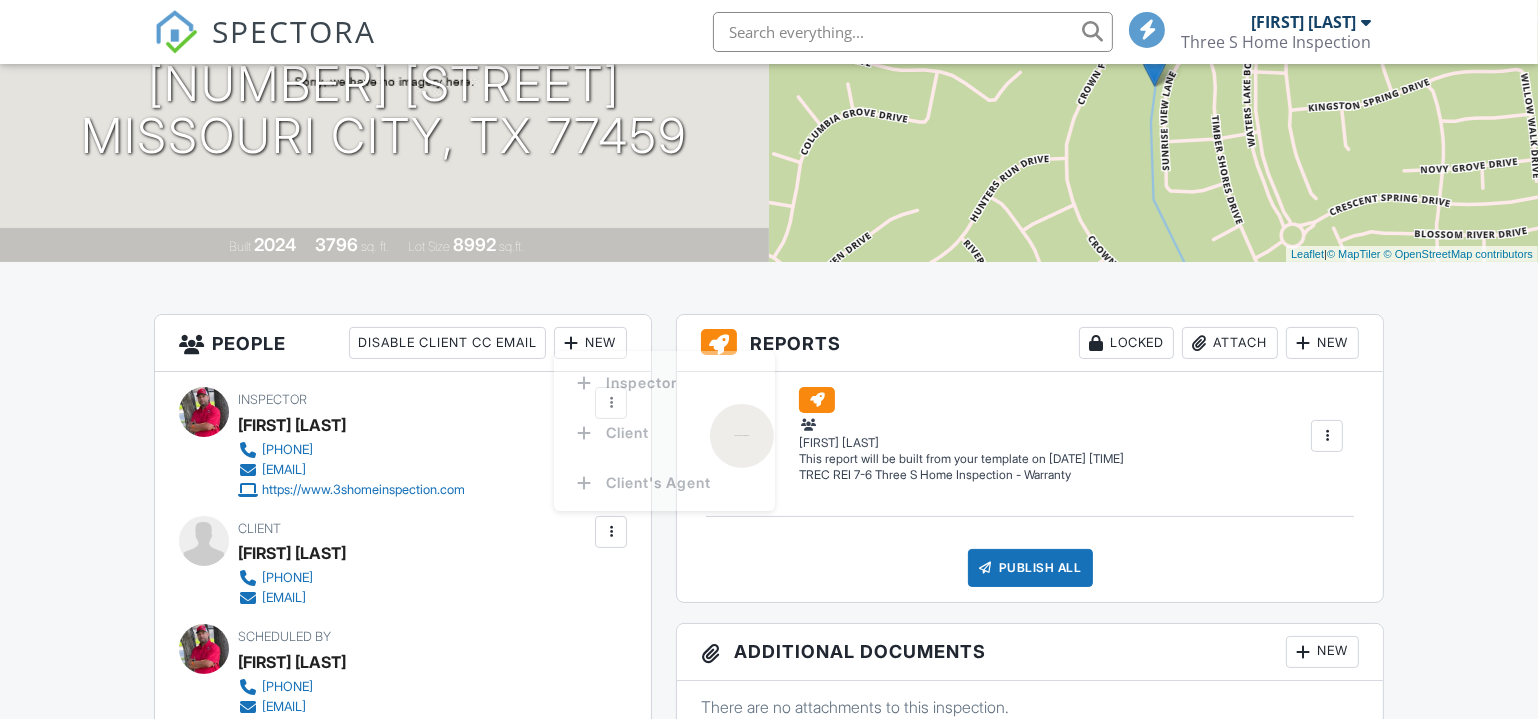 scroll, scrollTop: 0, scrollLeft: 0, axis: both 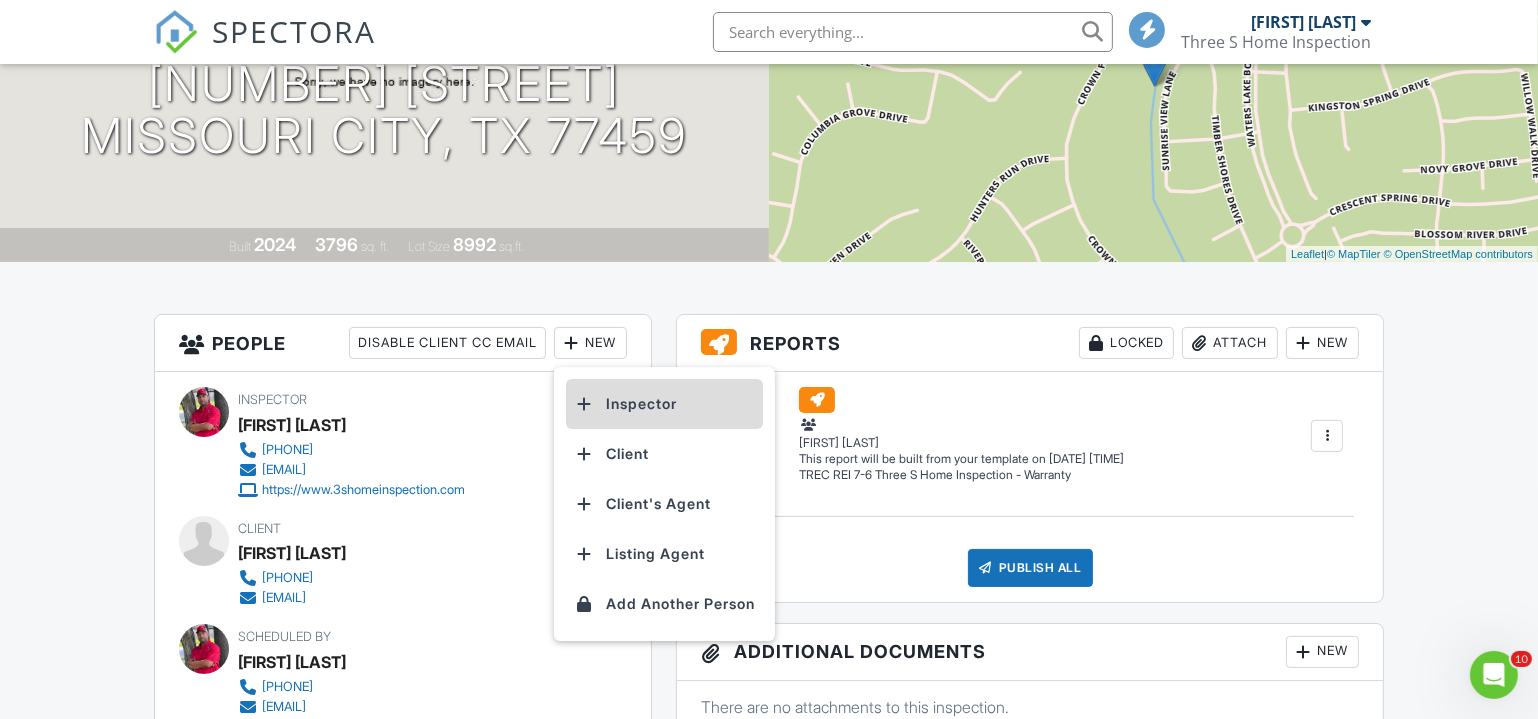click on "Inspector" at bounding box center (664, 404) 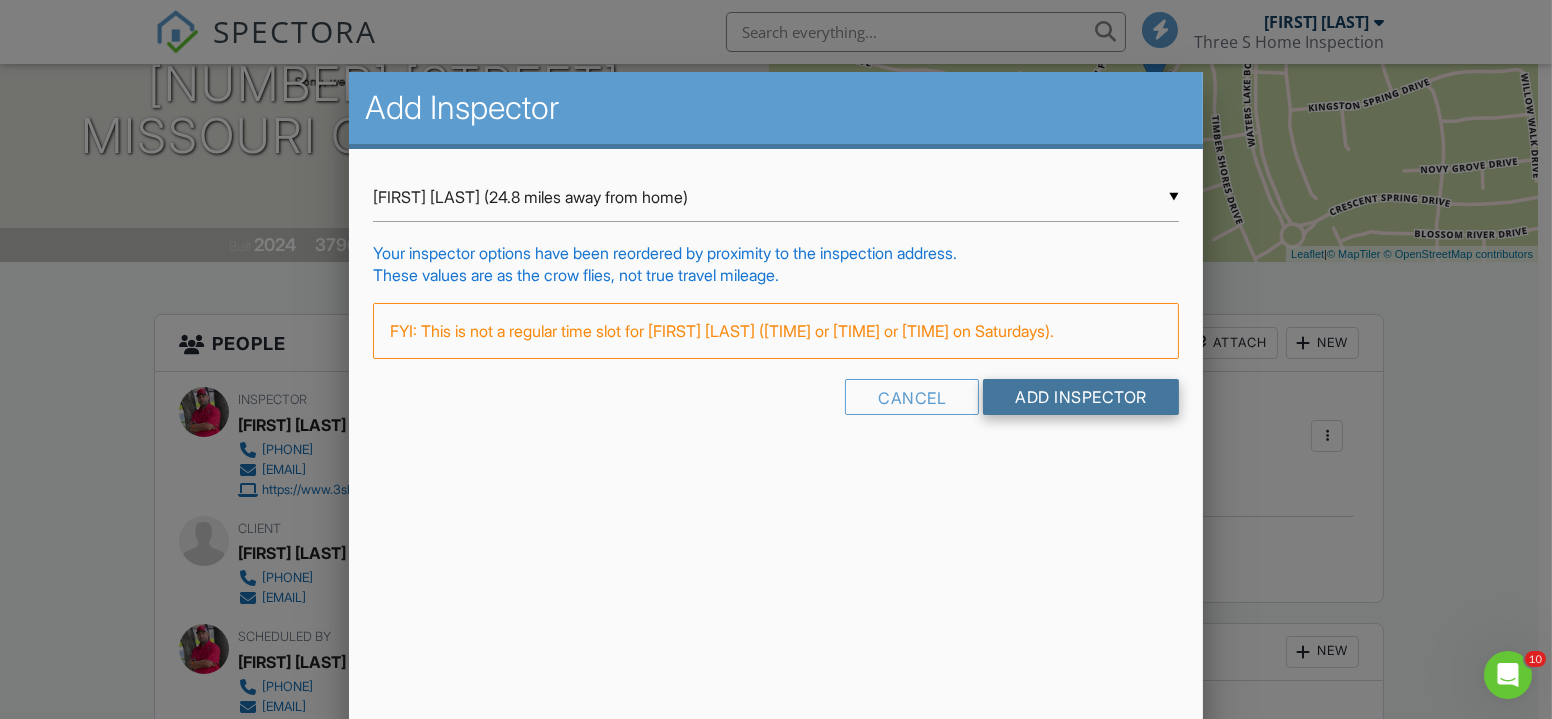 click on "Add Inspector" at bounding box center [1081, 397] 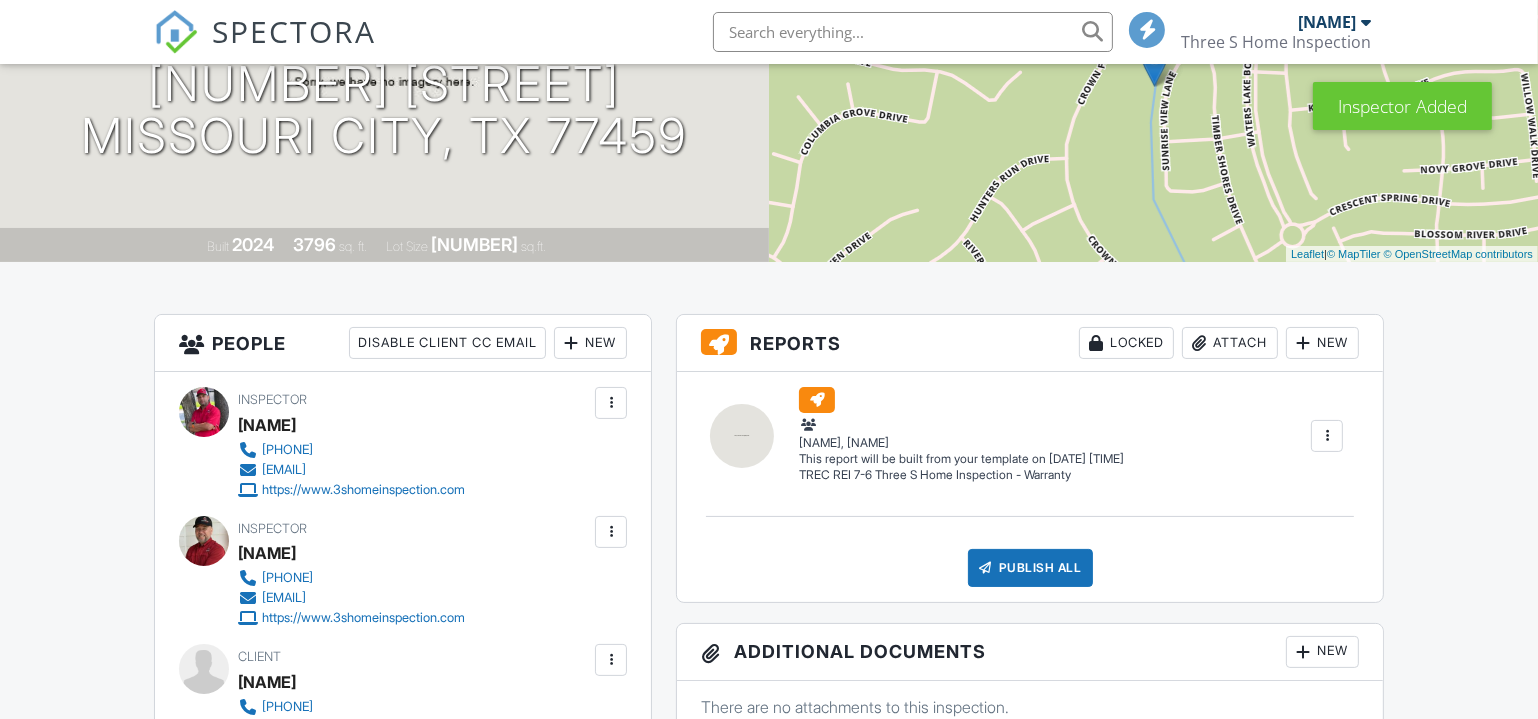 scroll, scrollTop: 272, scrollLeft: 0, axis: vertical 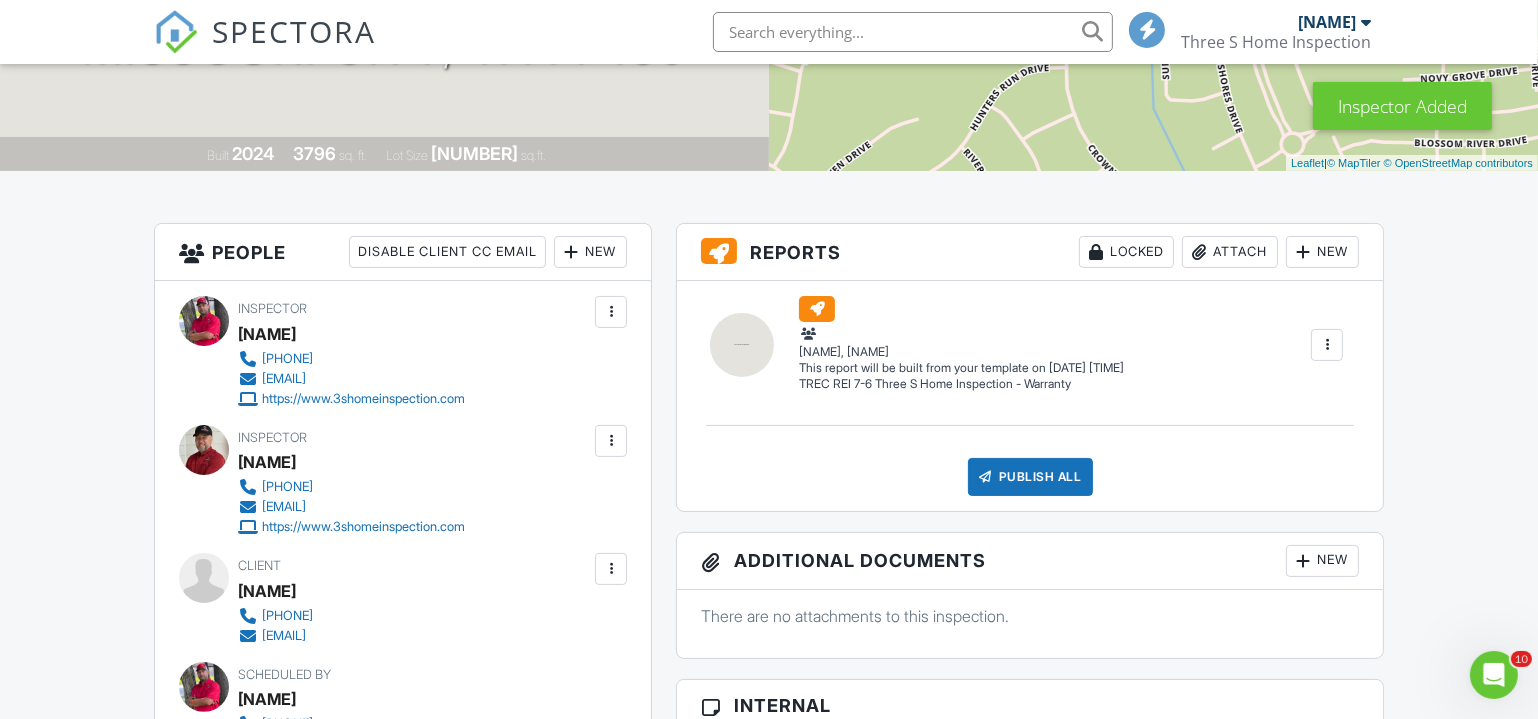 click at bounding box center (611, 441) 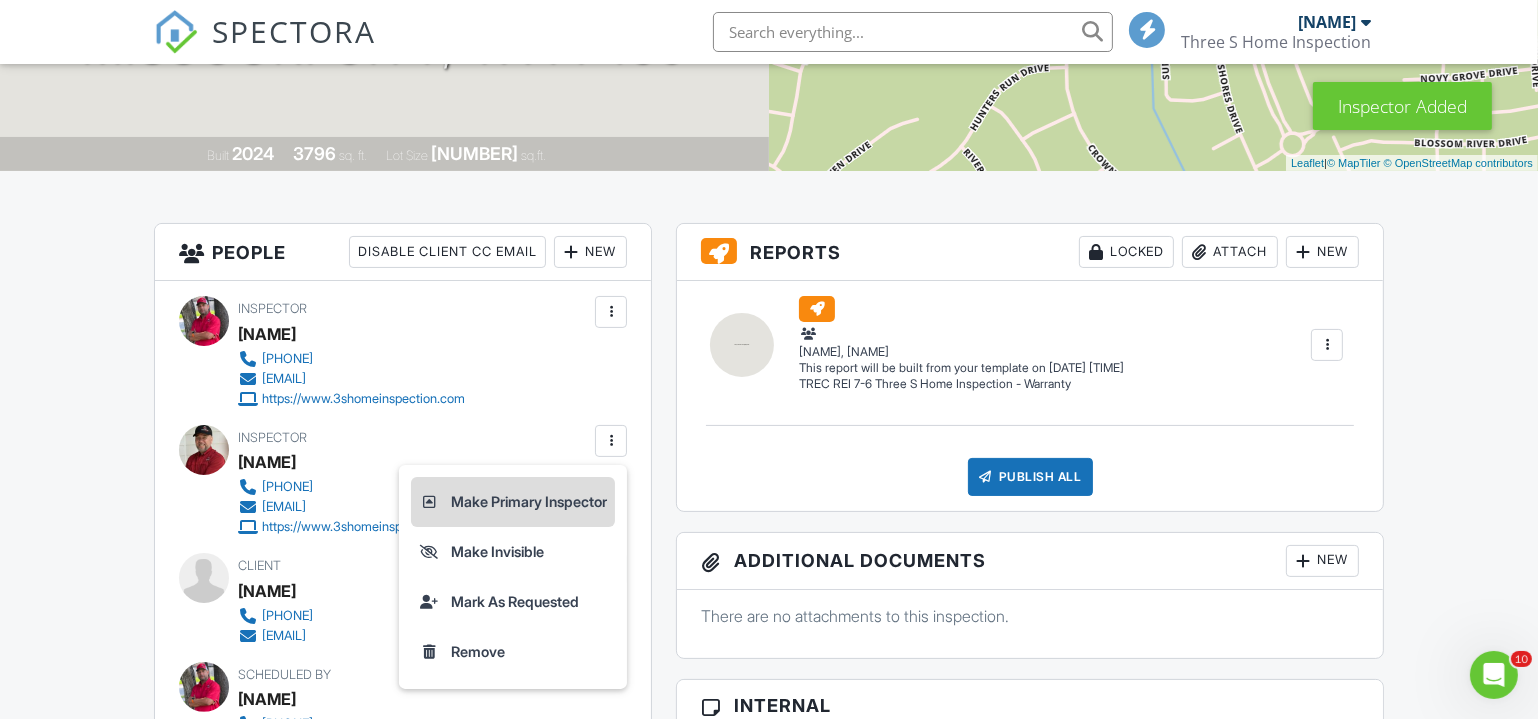 click on "Make Primary Inspector" at bounding box center (513, 502) 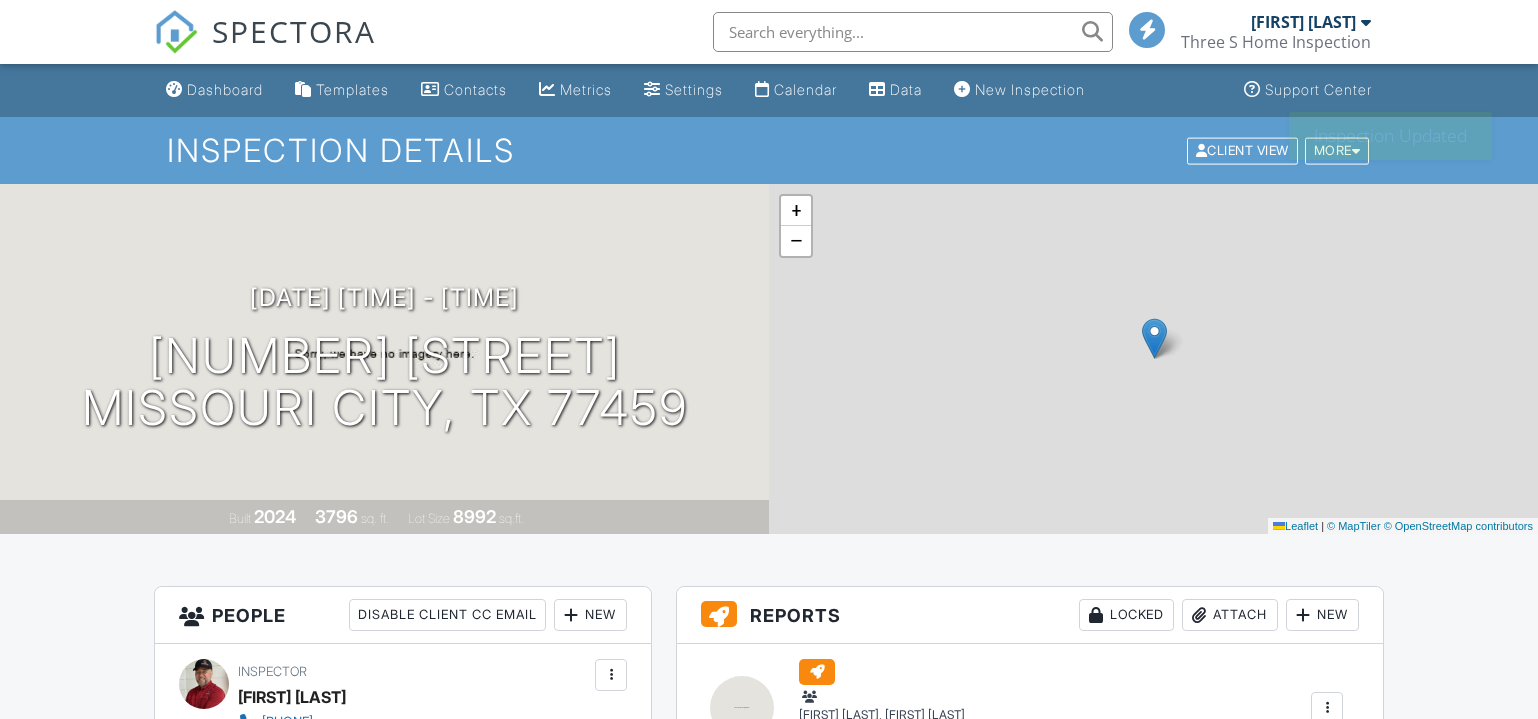 scroll, scrollTop: 0, scrollLeft: 0, axis: both 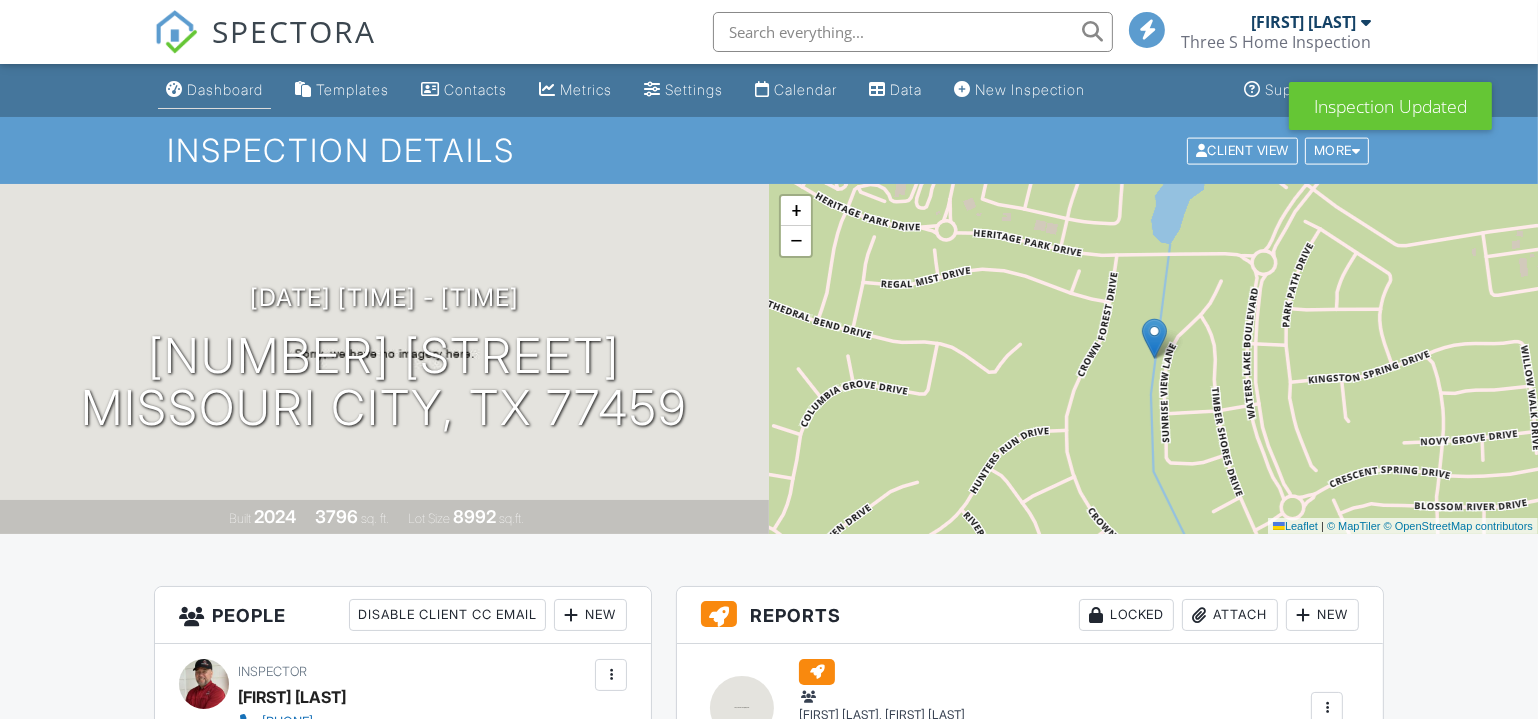 click on "Dashboard" at bounding box center (225, 89) 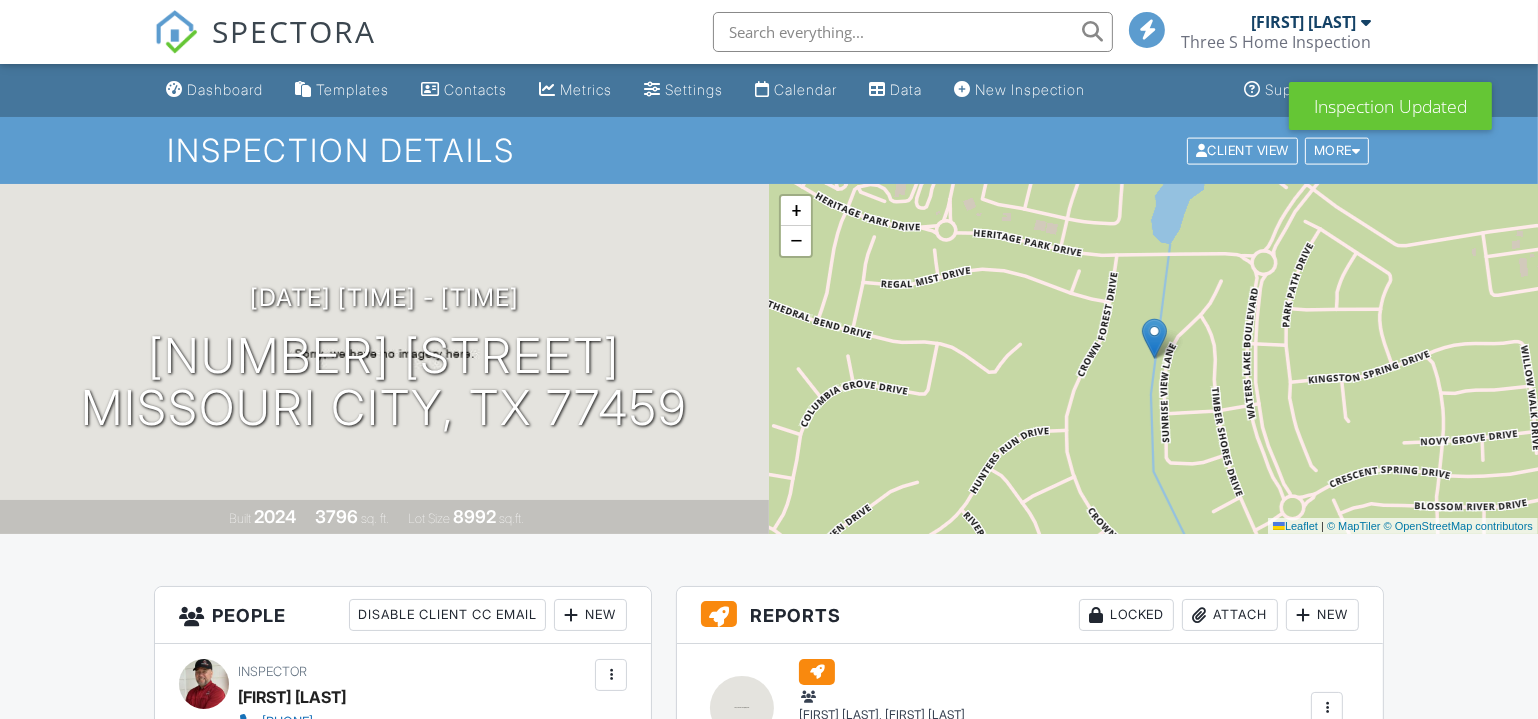 scroll, scrollTop: 0, scrollLeft: 0, axis: both 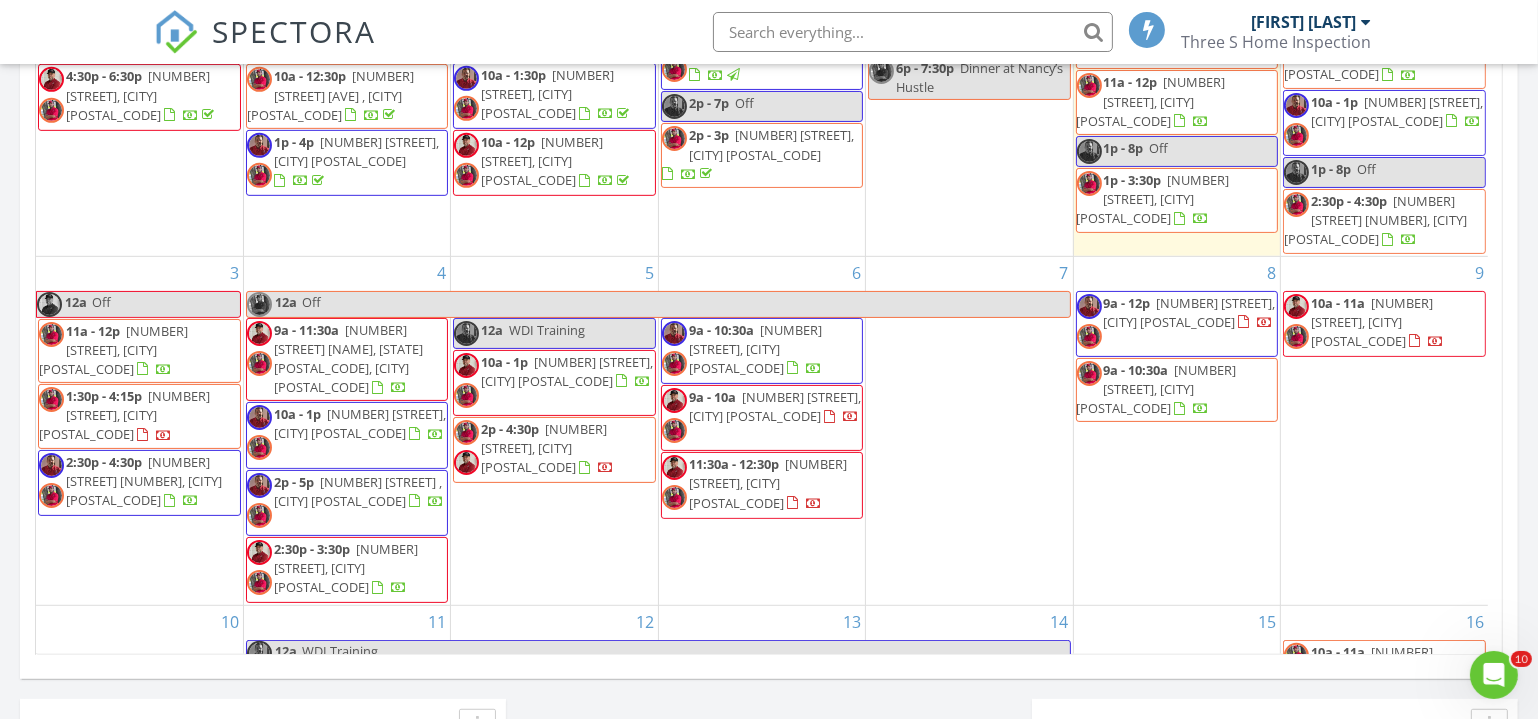 click on "Off" at bounding box center (685, 304) 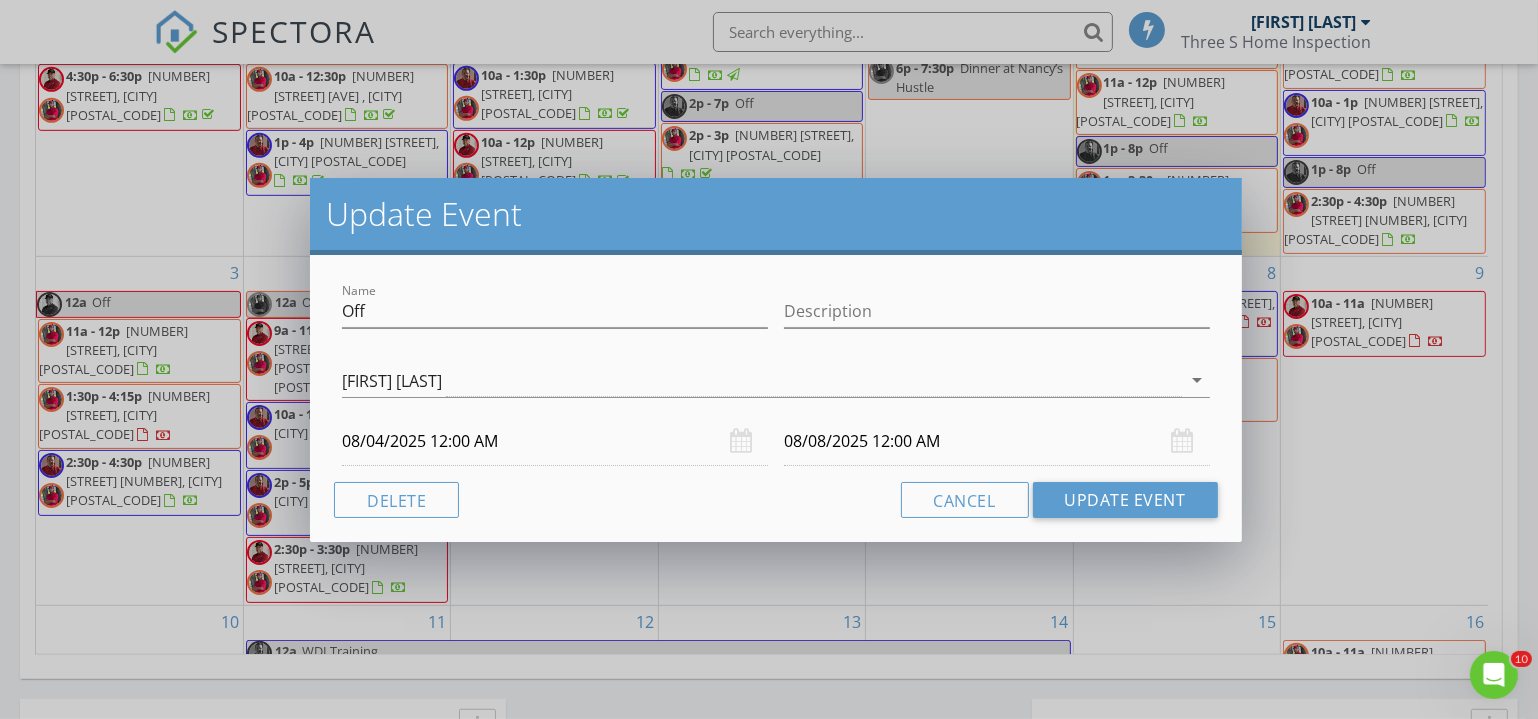 click on "08/08/2025 12:00 AM" at bounding box center [997, 441] 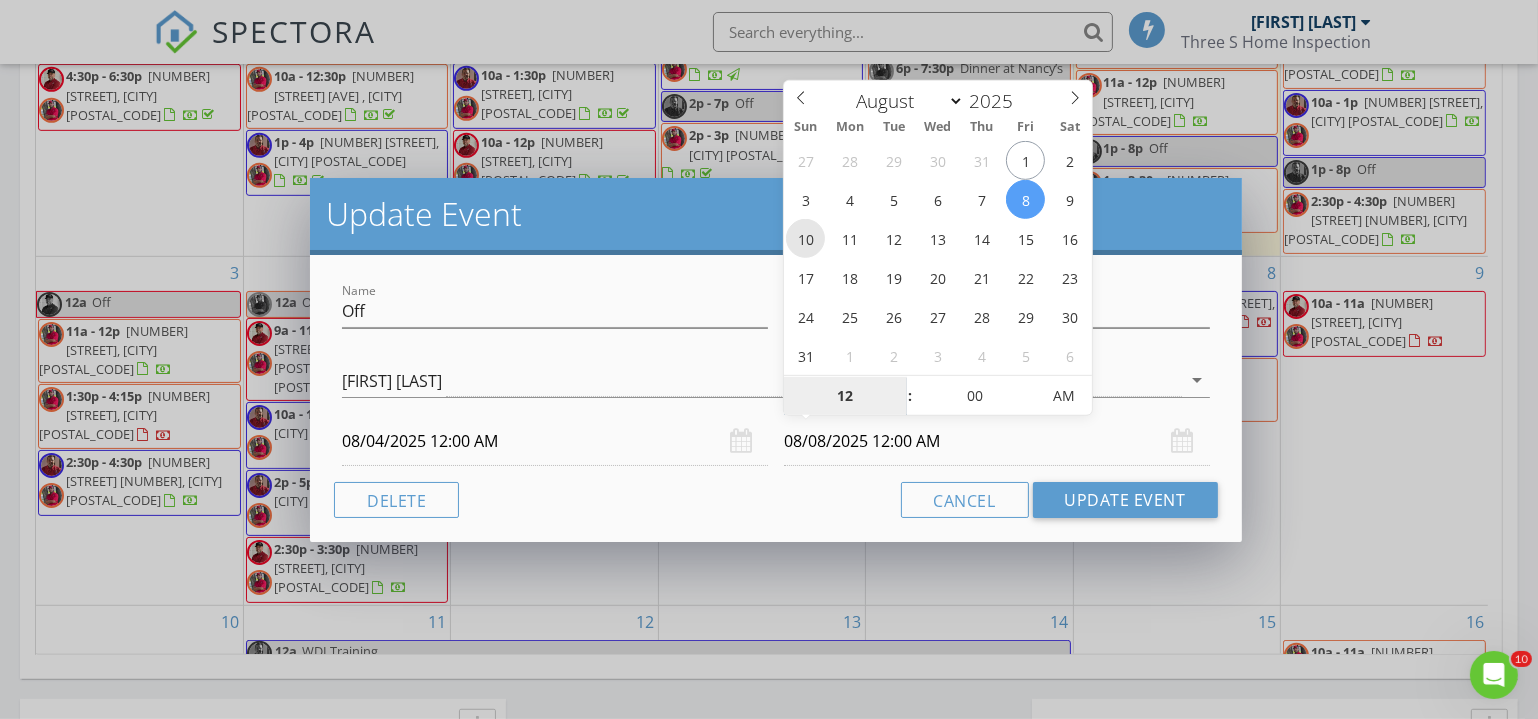 type on "08/10/2025 12:00 AM" 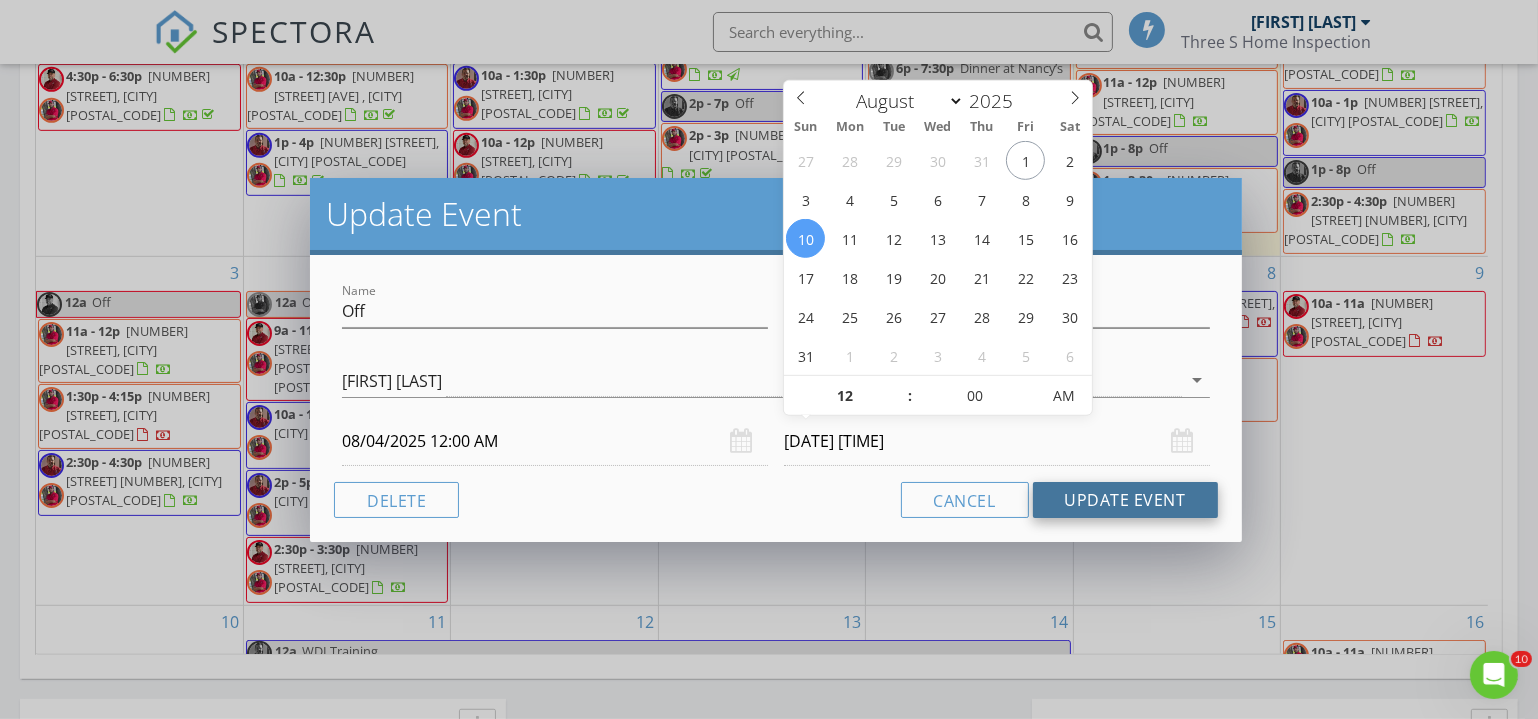 click on "Update Event" at bounding box center (1125, 500) 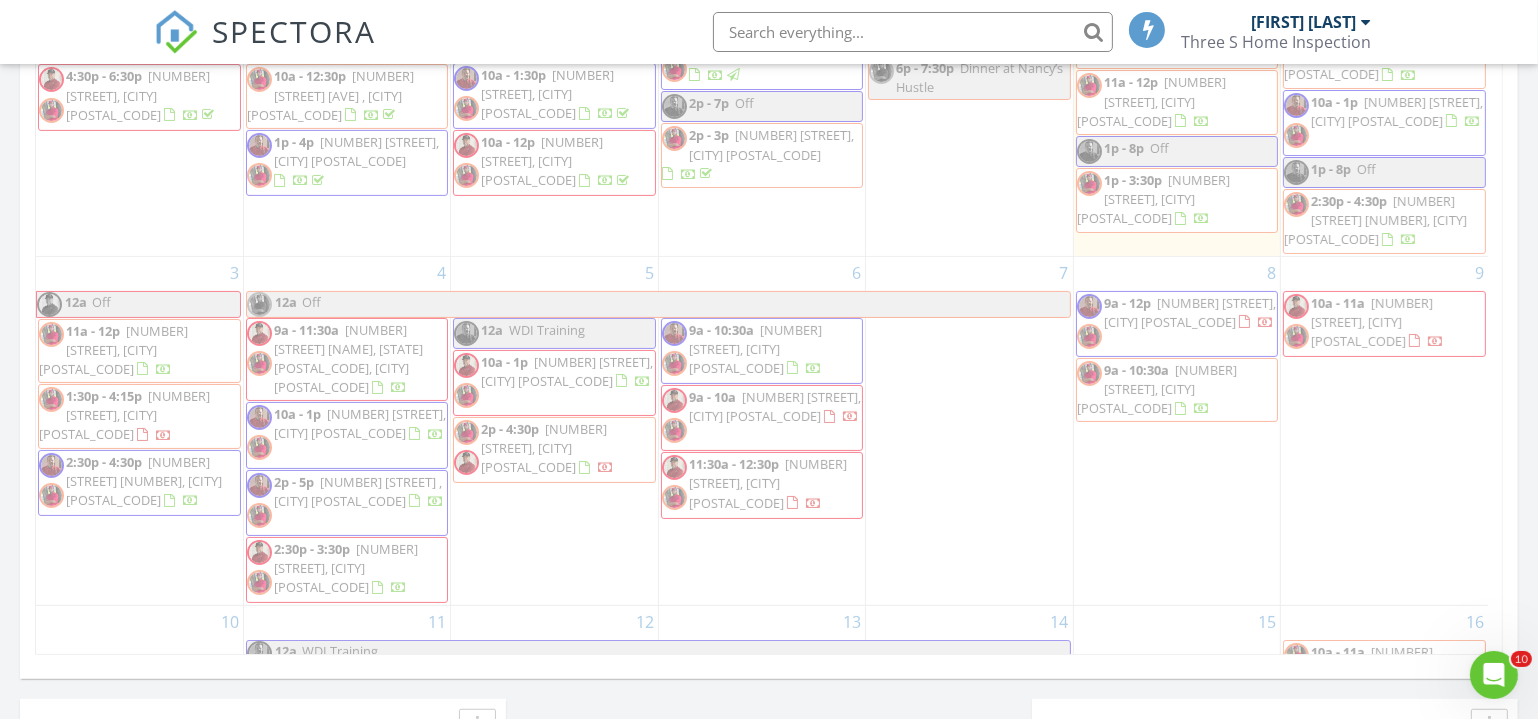 scroll, scrollTop: 1504, scrollLeft: 0, axis: vertical 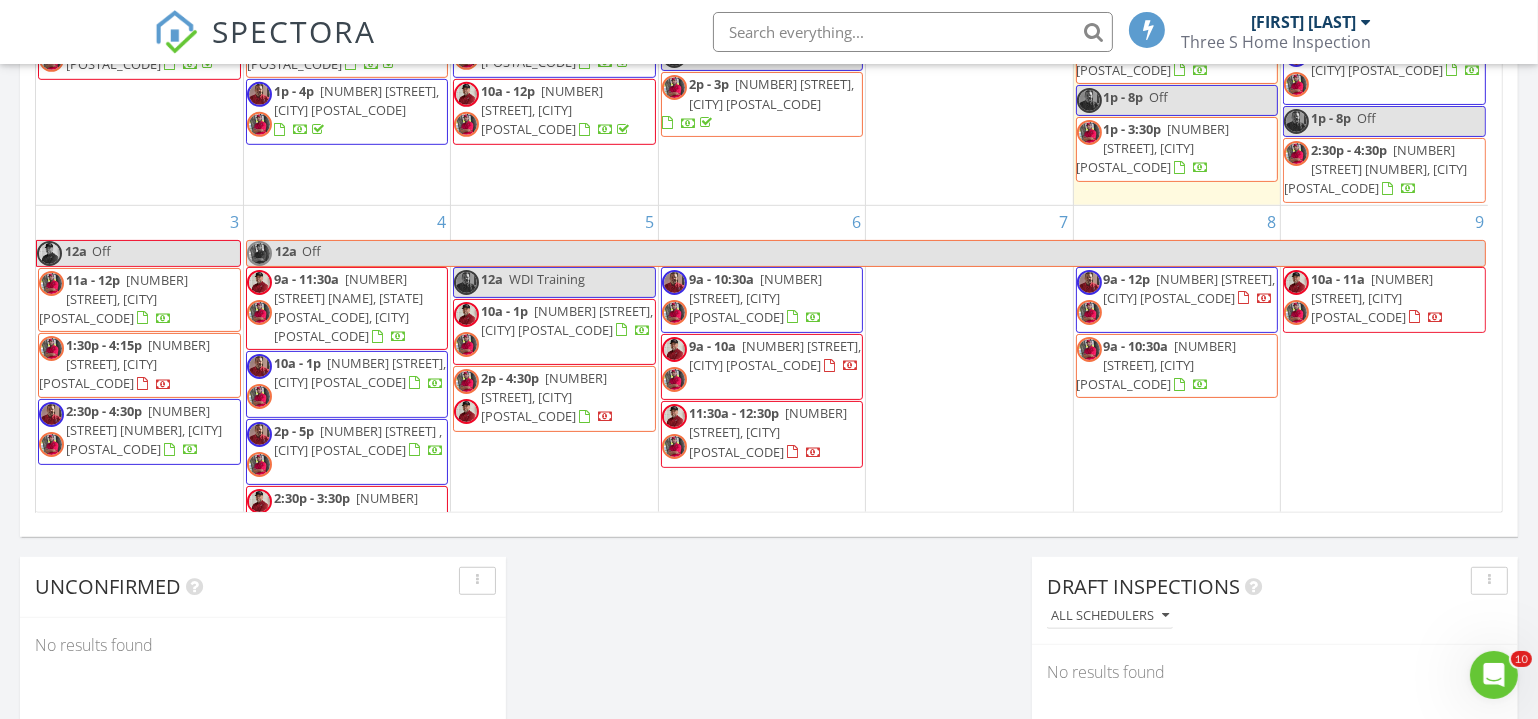 click on "Off" at bounding box center (893, 253) 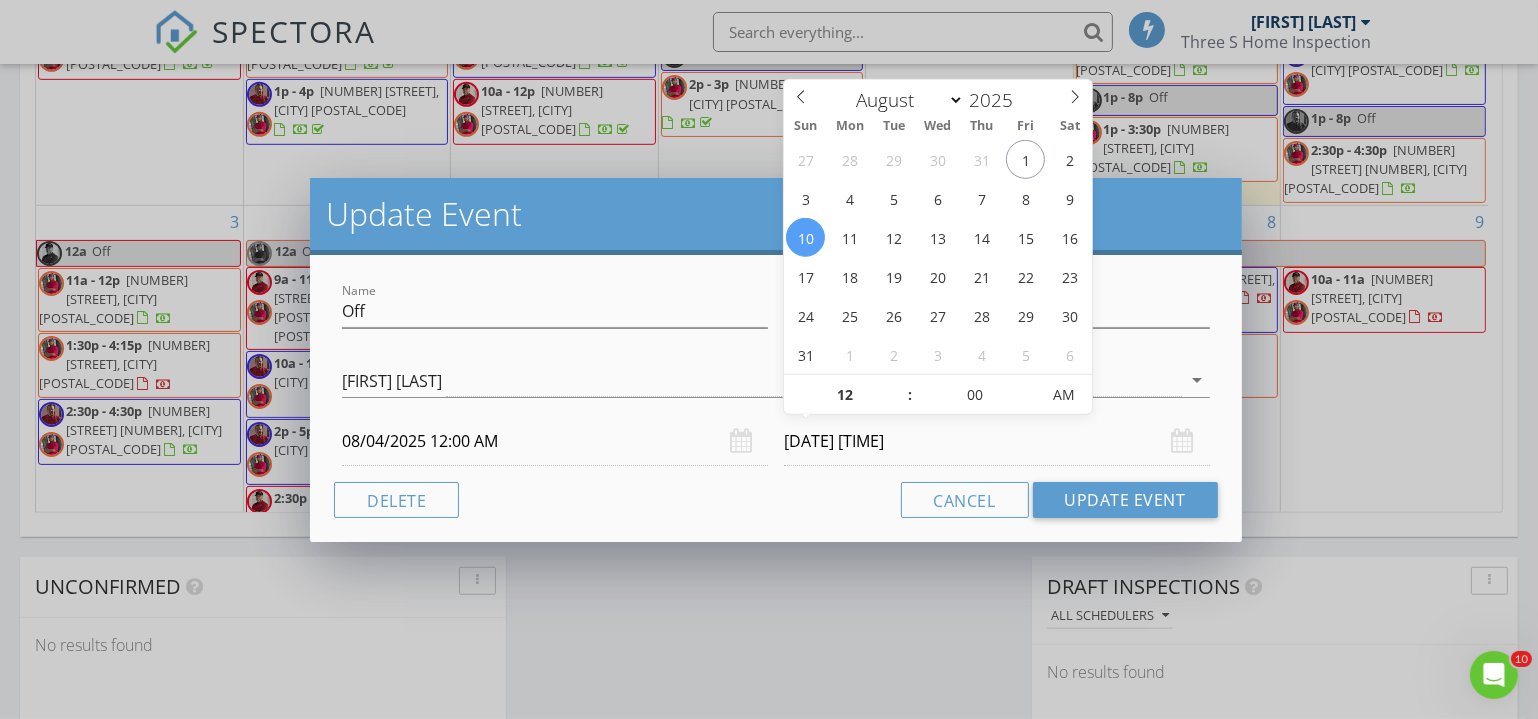 click on "08/10/2025 12:00 AM" at bounding box center (997, 441) 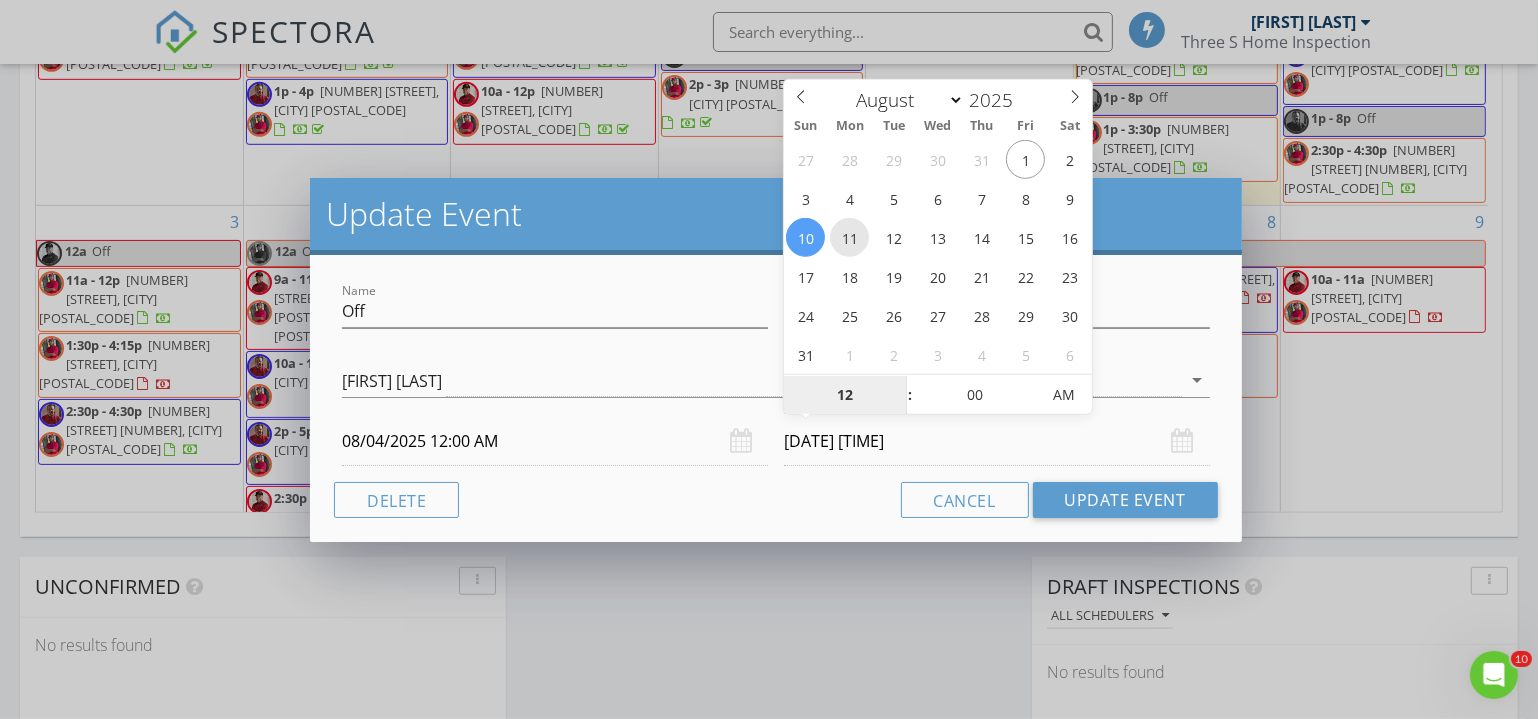type on "08/11/2025 12:00 AM" 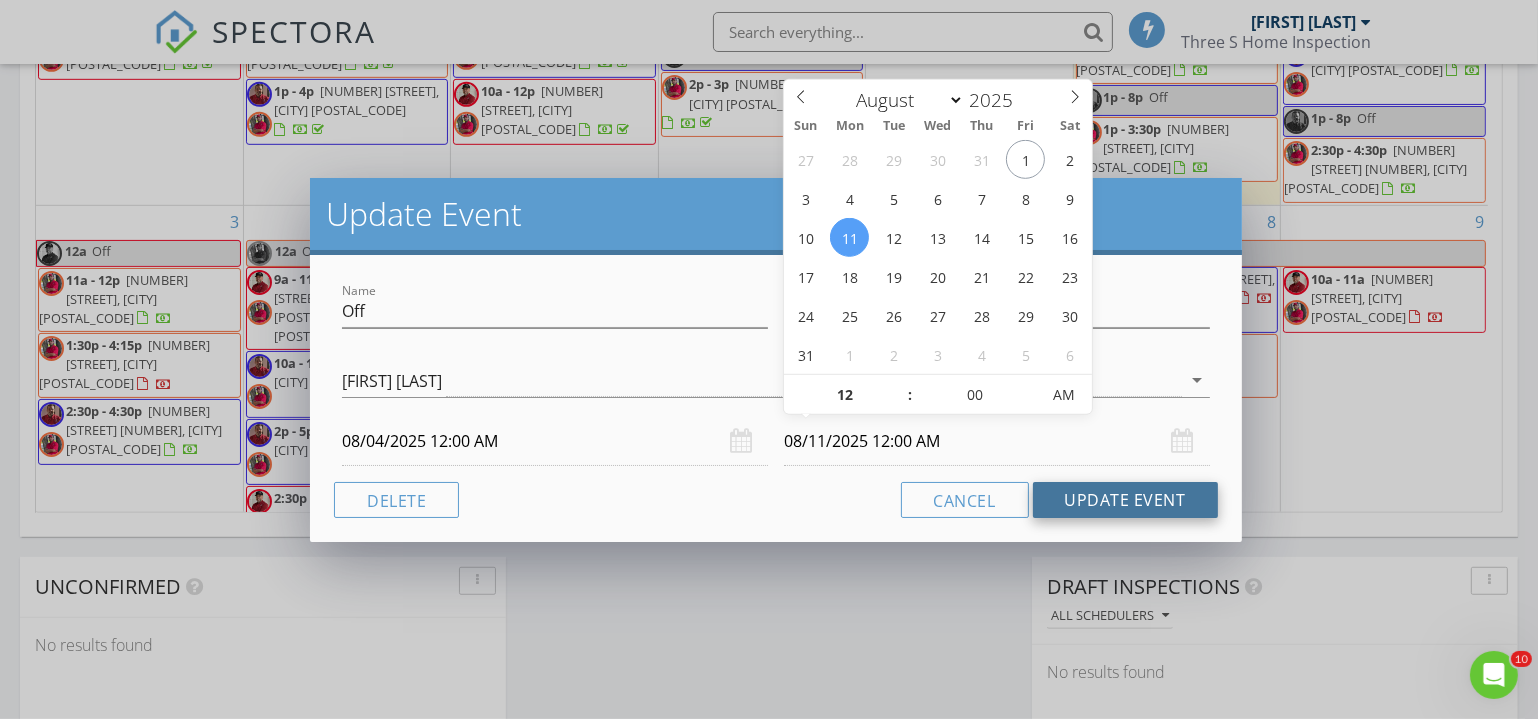 click on "Update Event" at bounding box center (1125, 500) 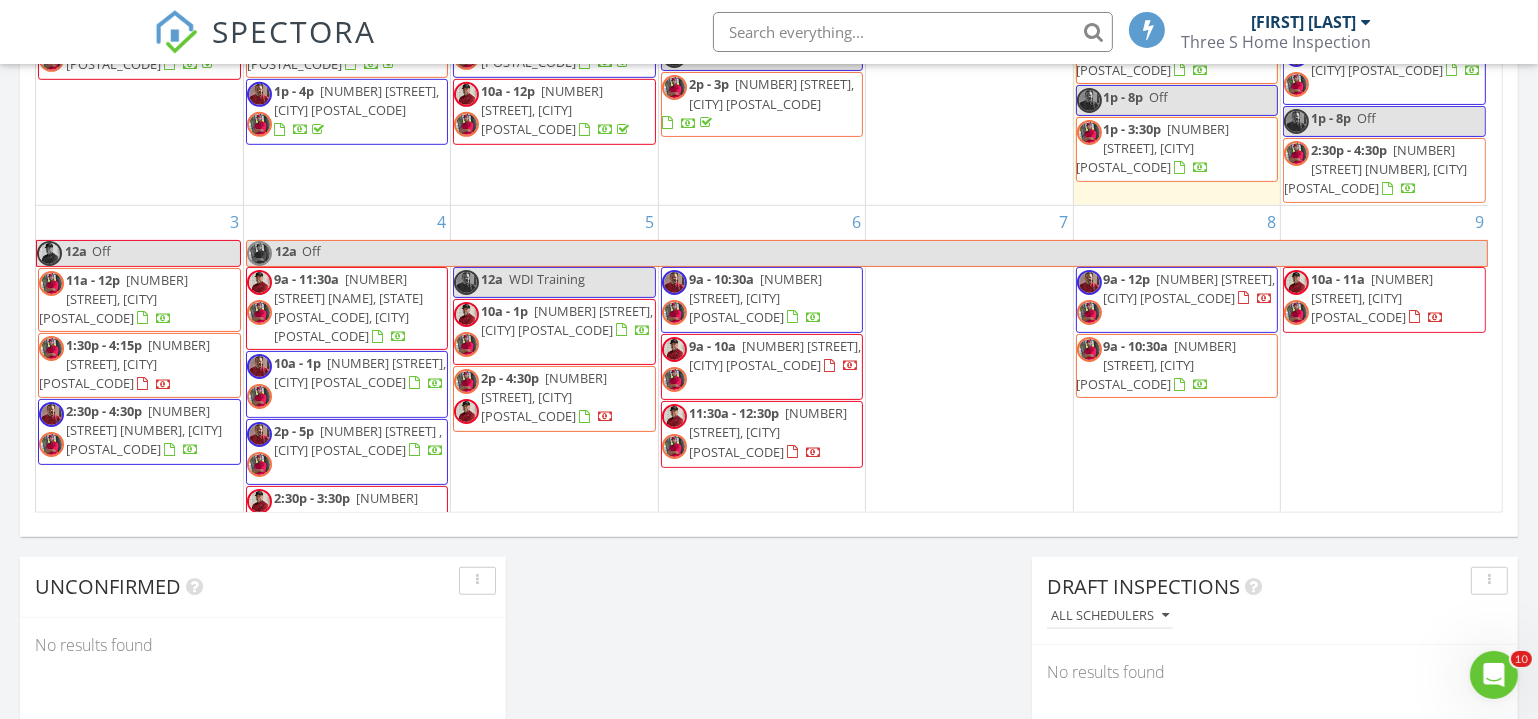 scroll, scrollTop: 1555, scrollLeft: 0, axis: vertical 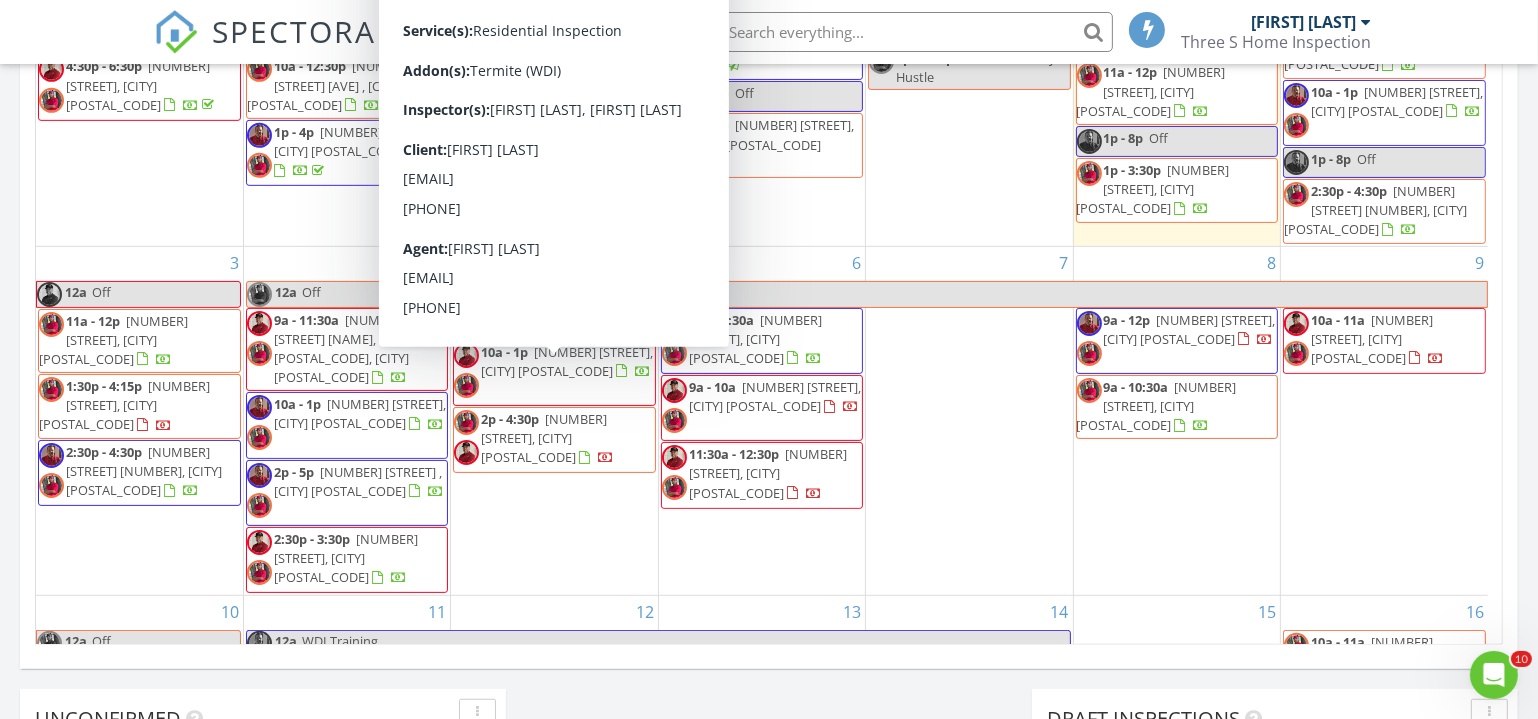 click on "[NUMBER] [STREET], [CITY] [POSTAL_CODE]" at bounding box center [544, 438] 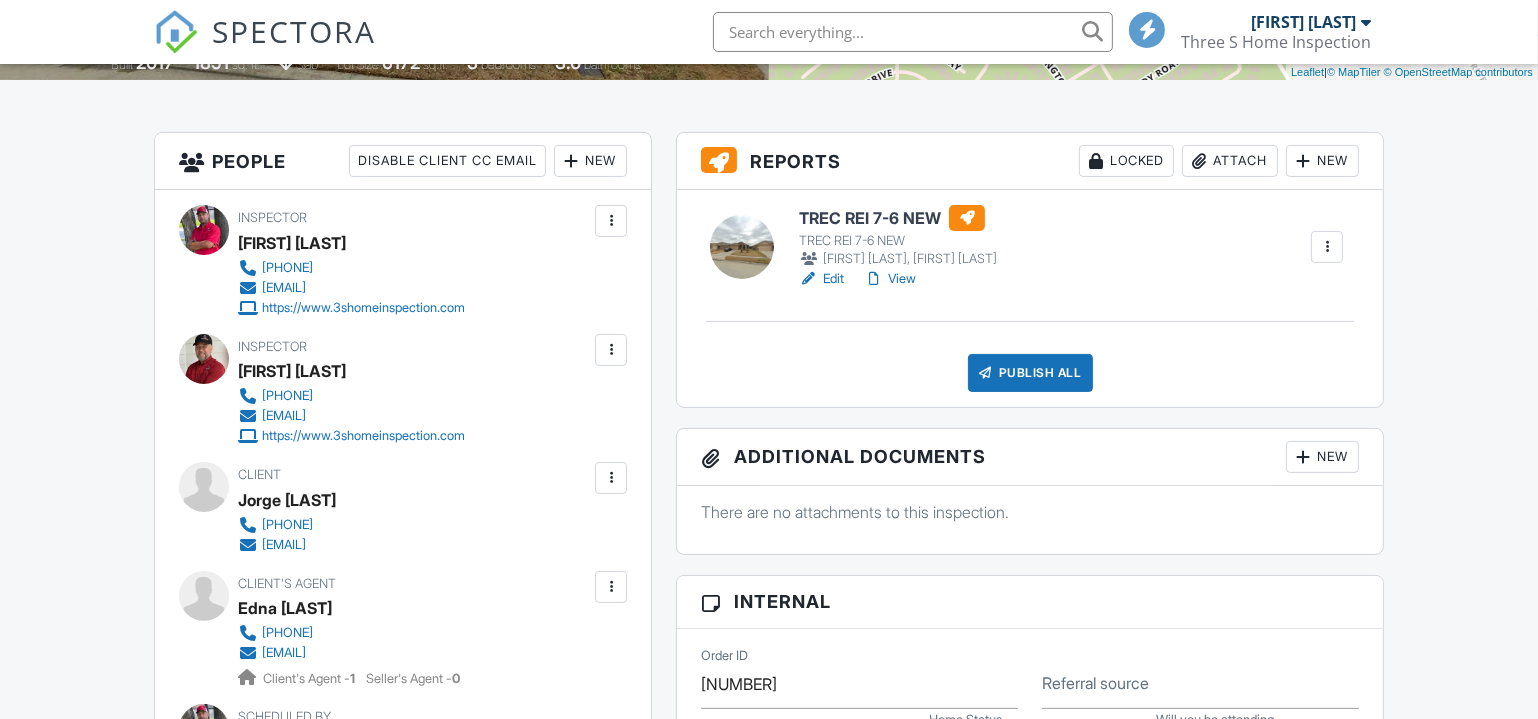 scroll, scrollTop: 454, scrollLeft: 0, axis: vertical 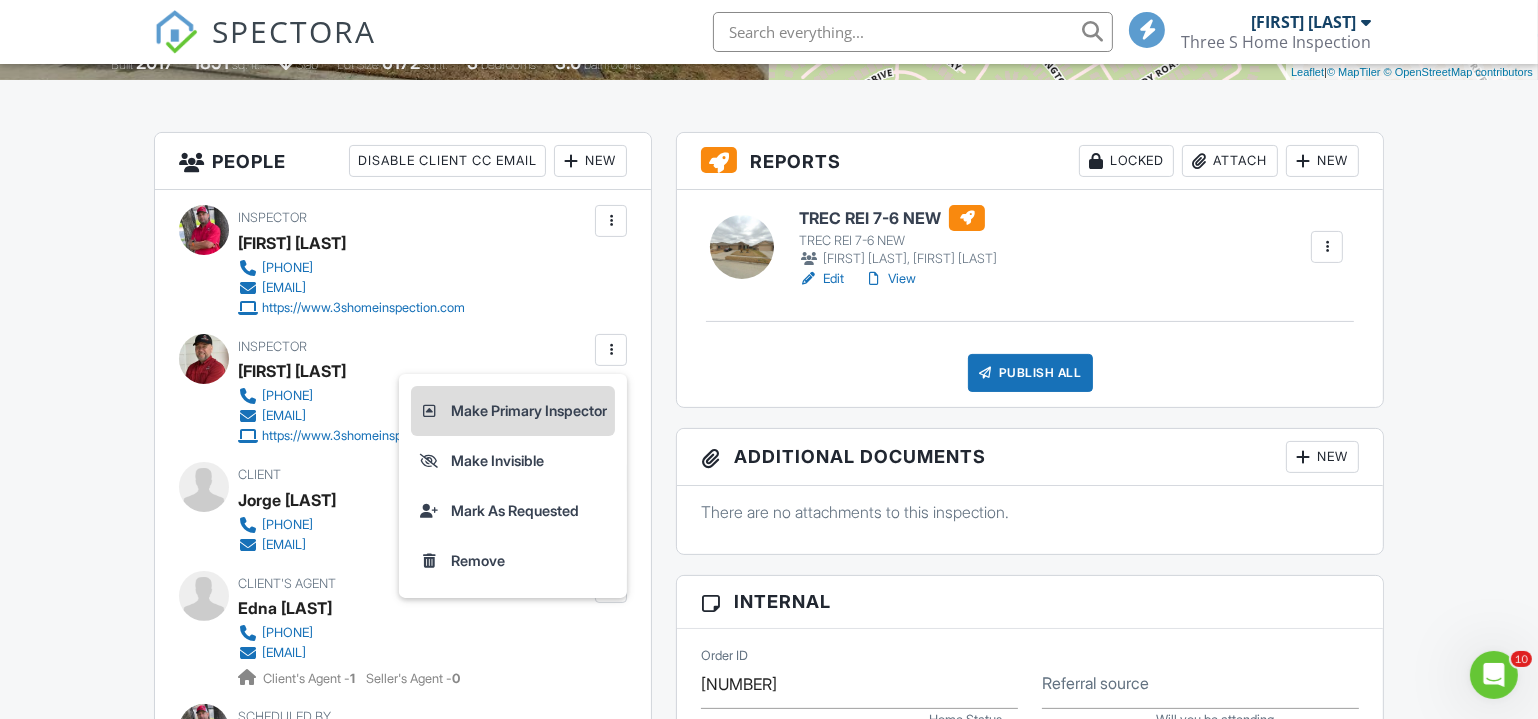 click on "Make Primary Inspector" at bounding box center [513, 411] 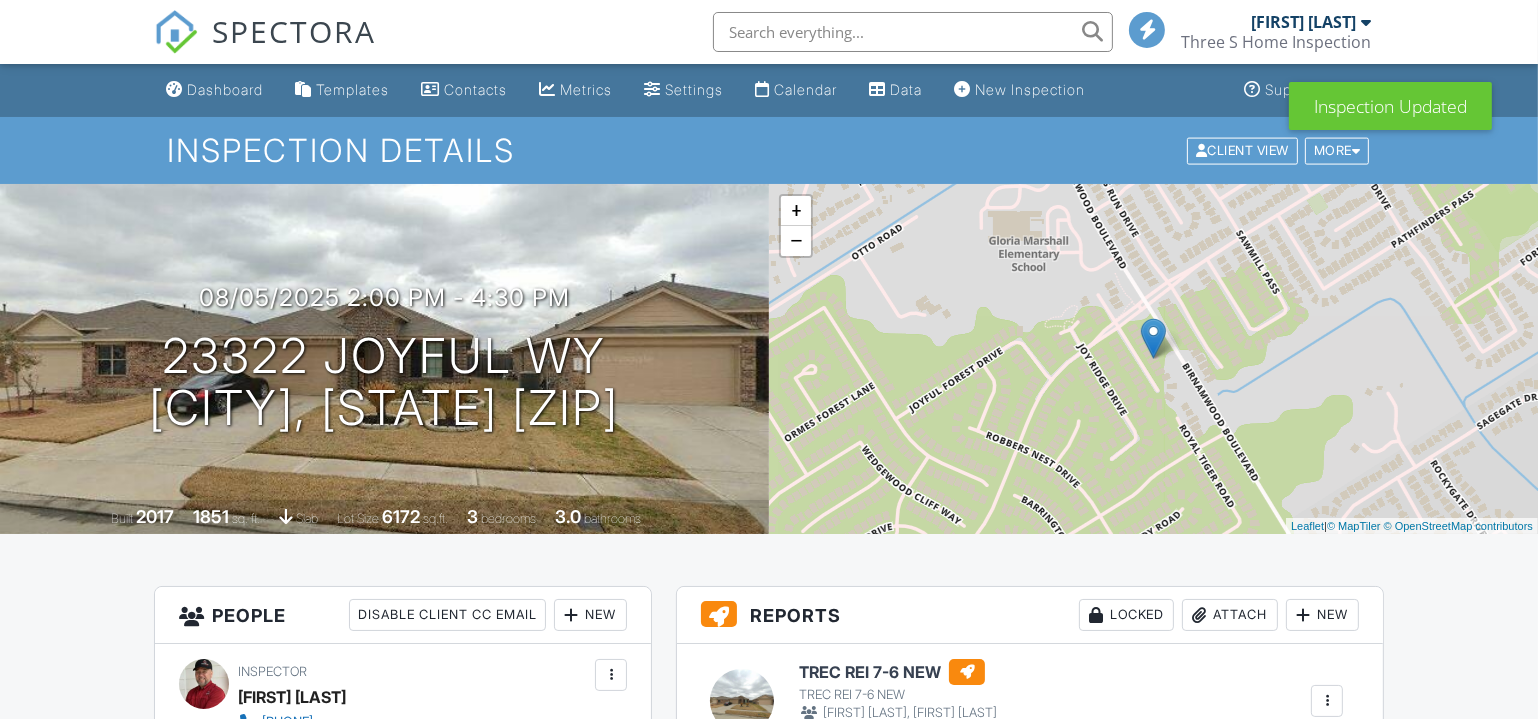 scroll, scrollTop: 454, scrollLeft: 0, axis: vertical 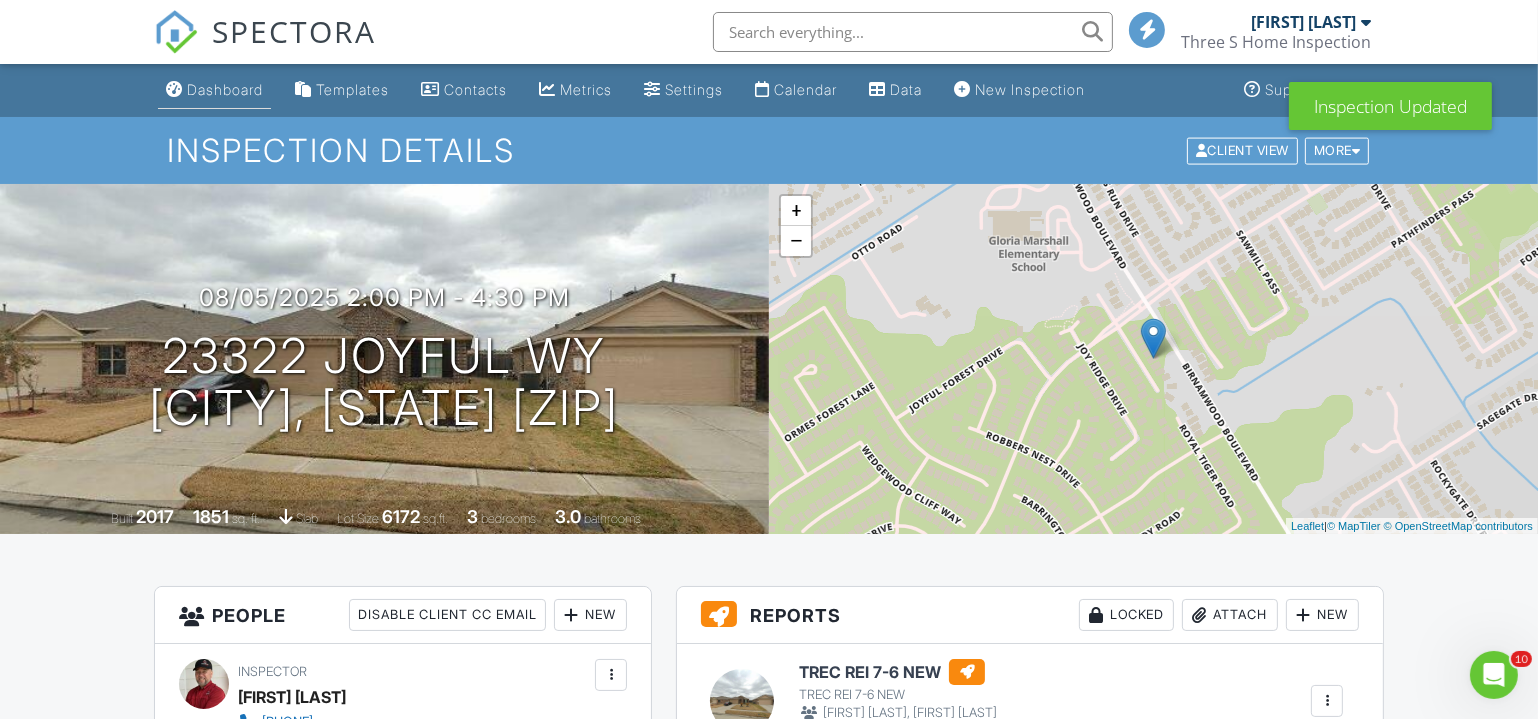 click on "Dashboard" at bounding box center (225, 89) 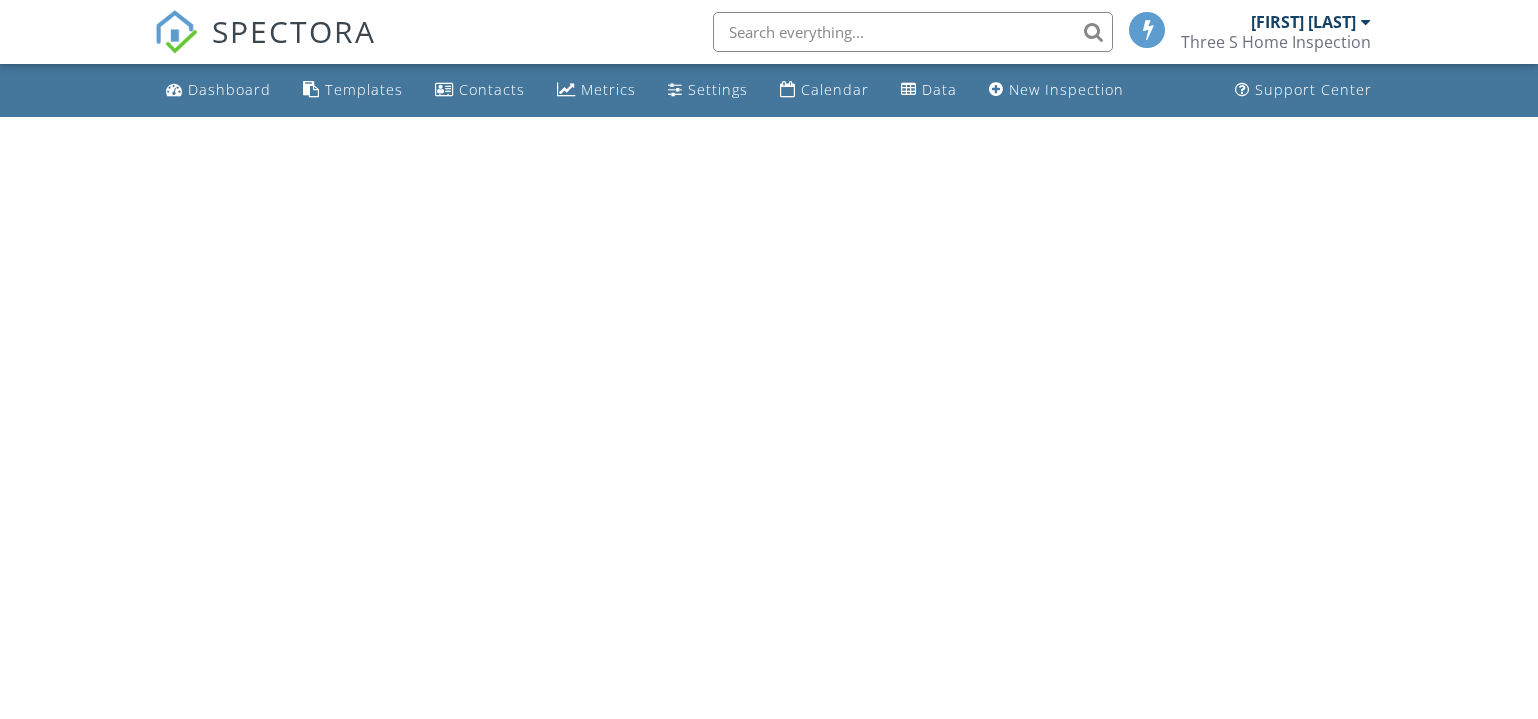 scroll, scrollTop: 0, scrollLeft: 0, axis: both 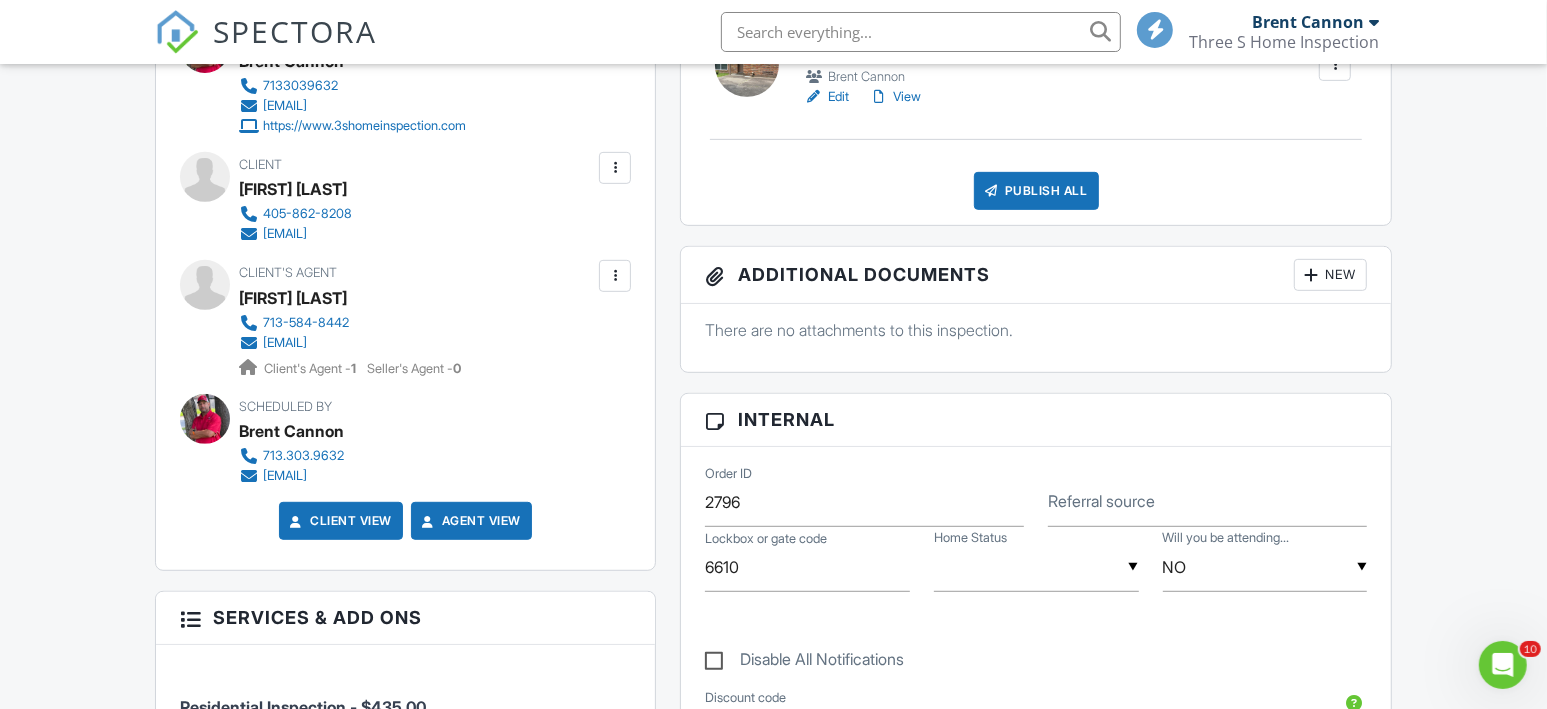 click at bounding box center [615, 168] 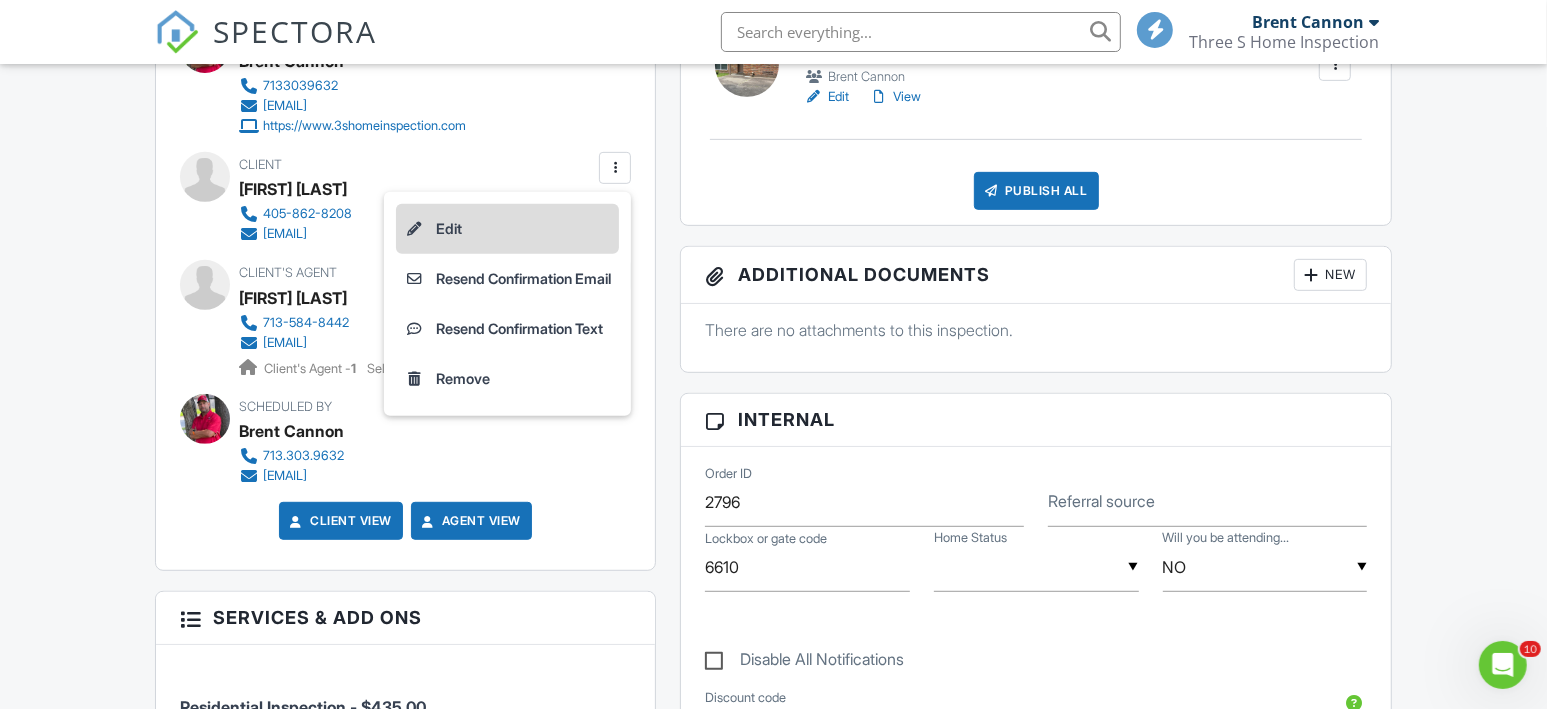 click on "Edit" at bounding box center [507, 229] 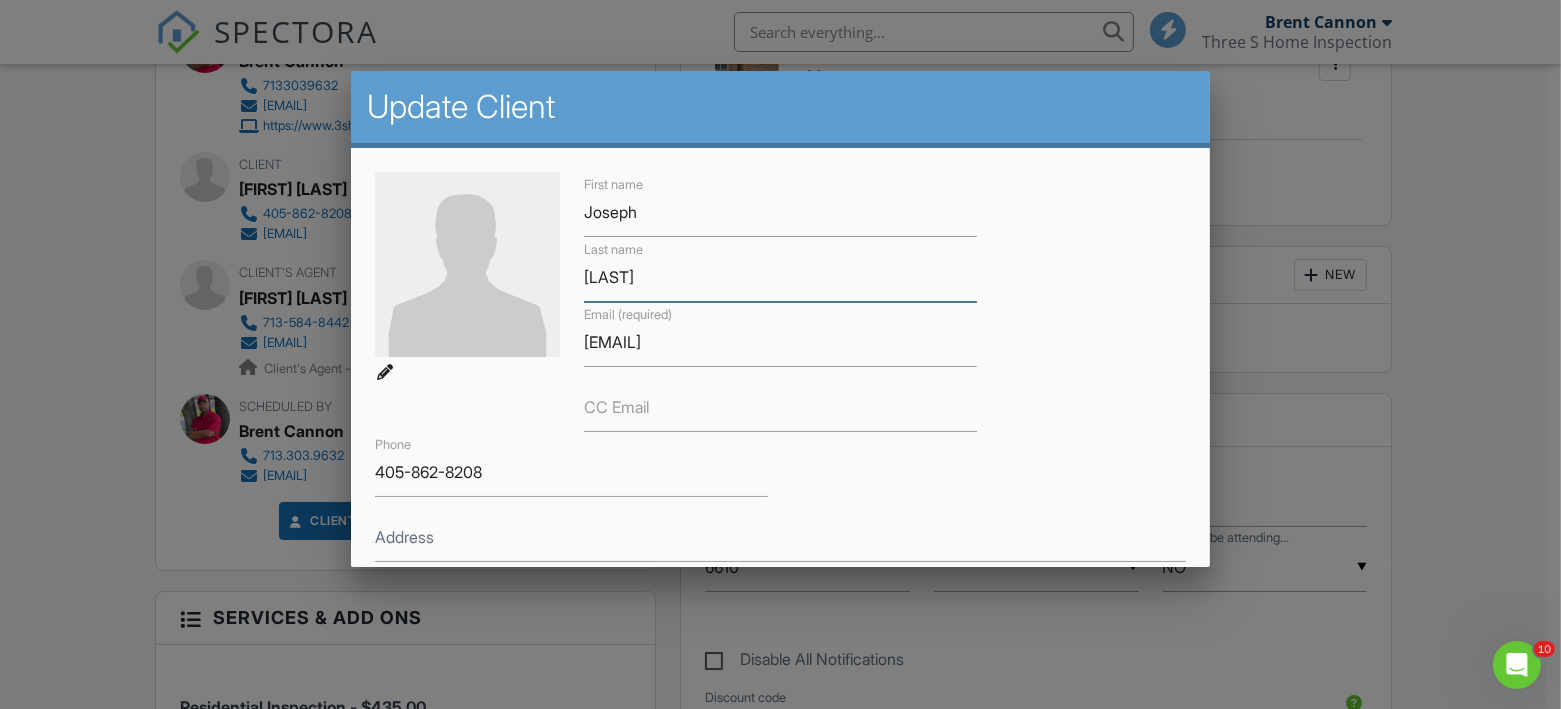 click on "Rolan" at bounding box center (780, 277) 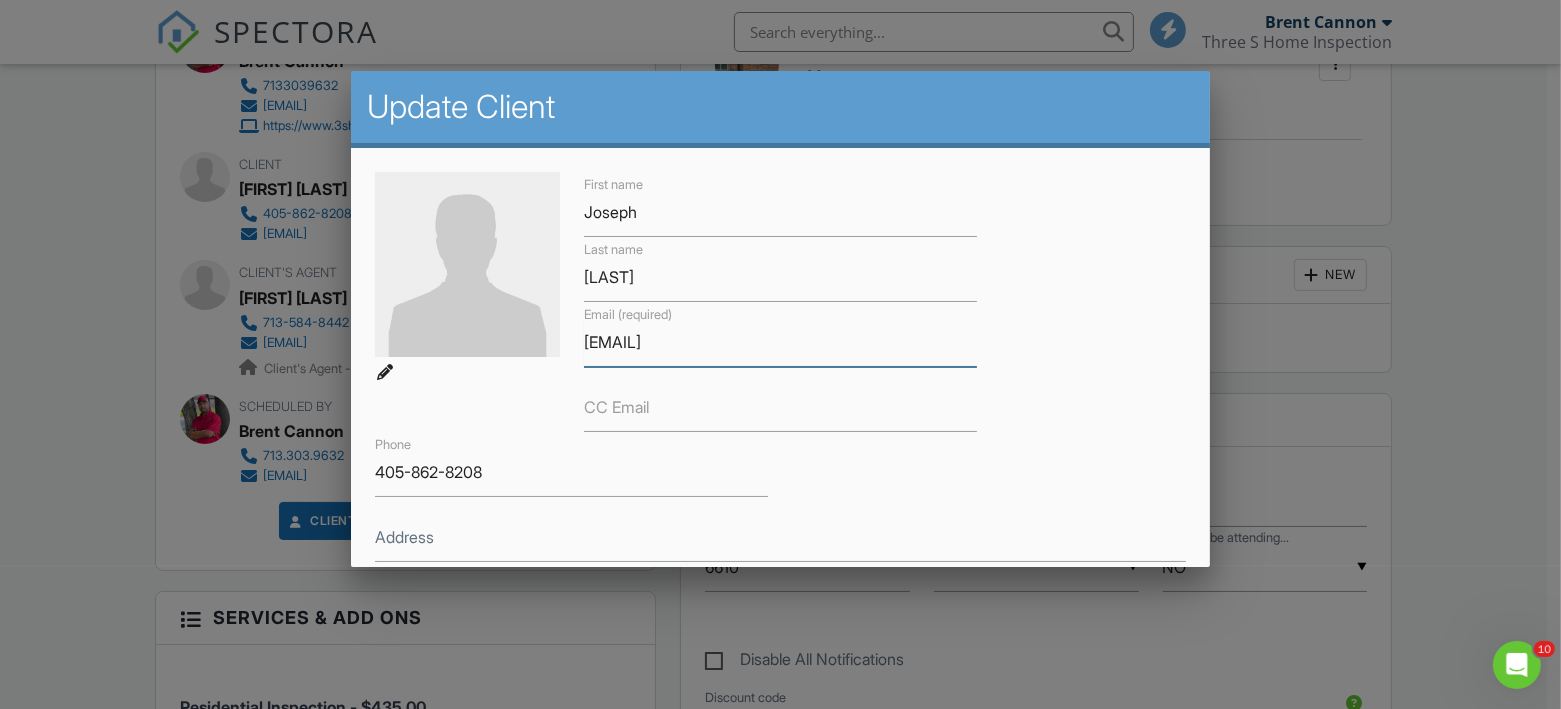 click on "josephrolan@icloud.com" at bounding box center [780, 342] 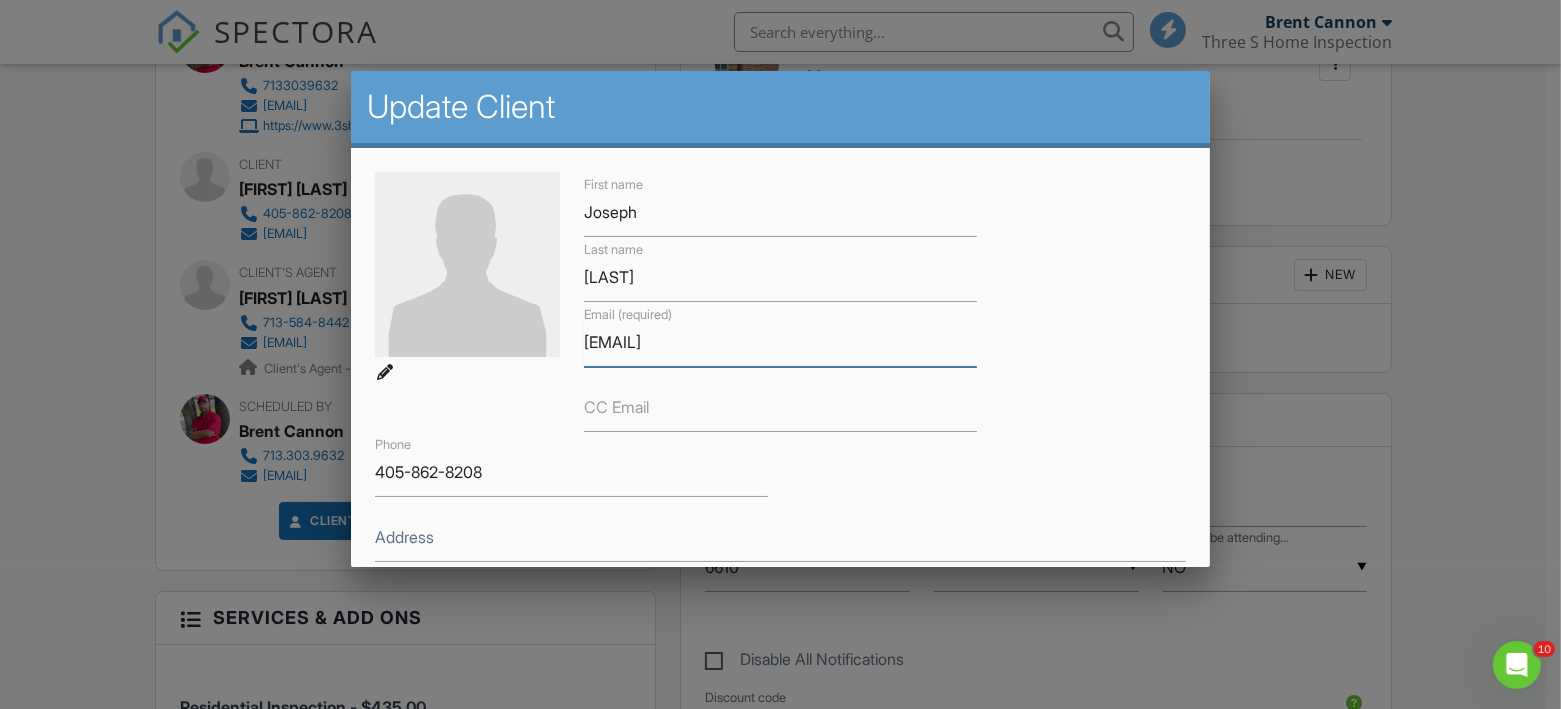 click on "josephrolan@icloud.com" at bounding box center [780, 342] 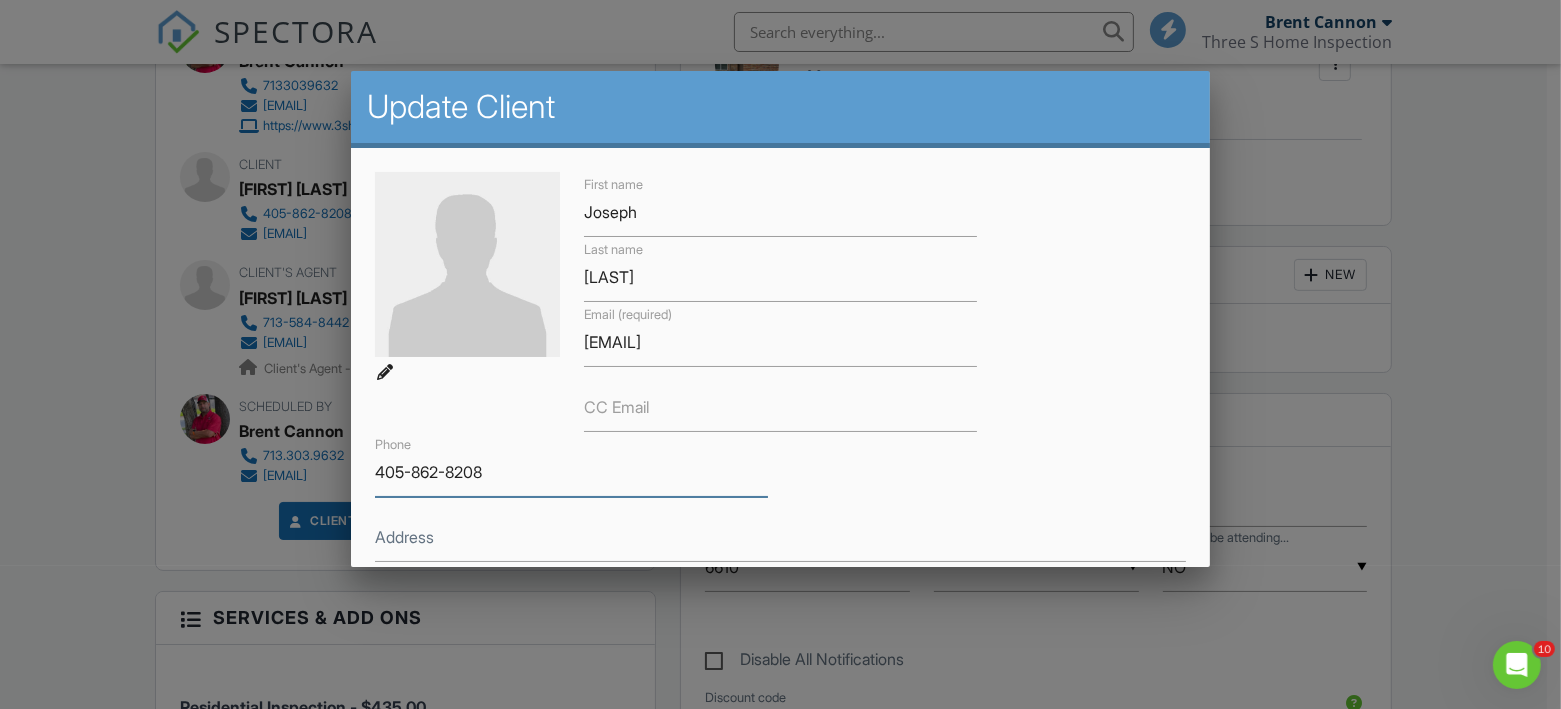 click on "405-862-8208" at bounding box center (571, 472) 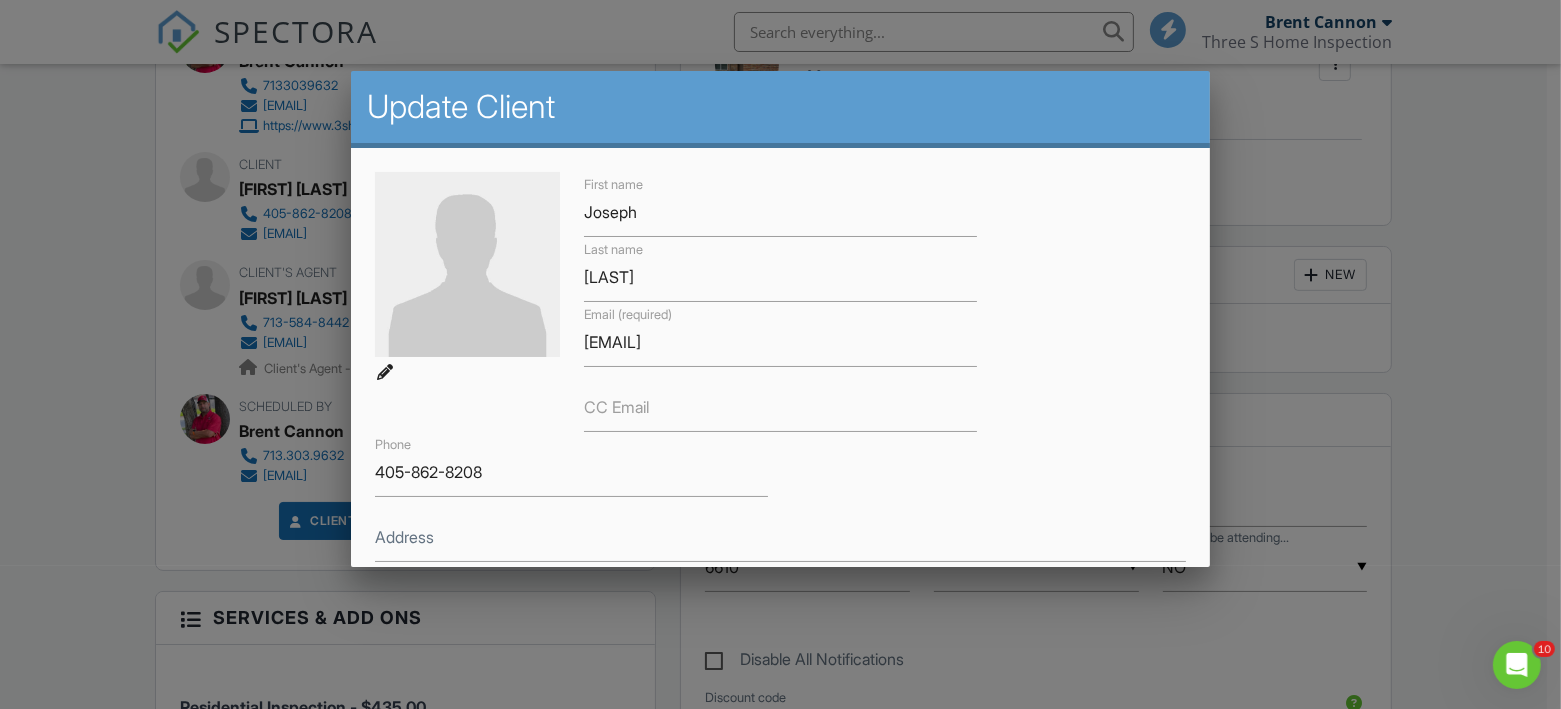 click at bounding box center (780, 343) 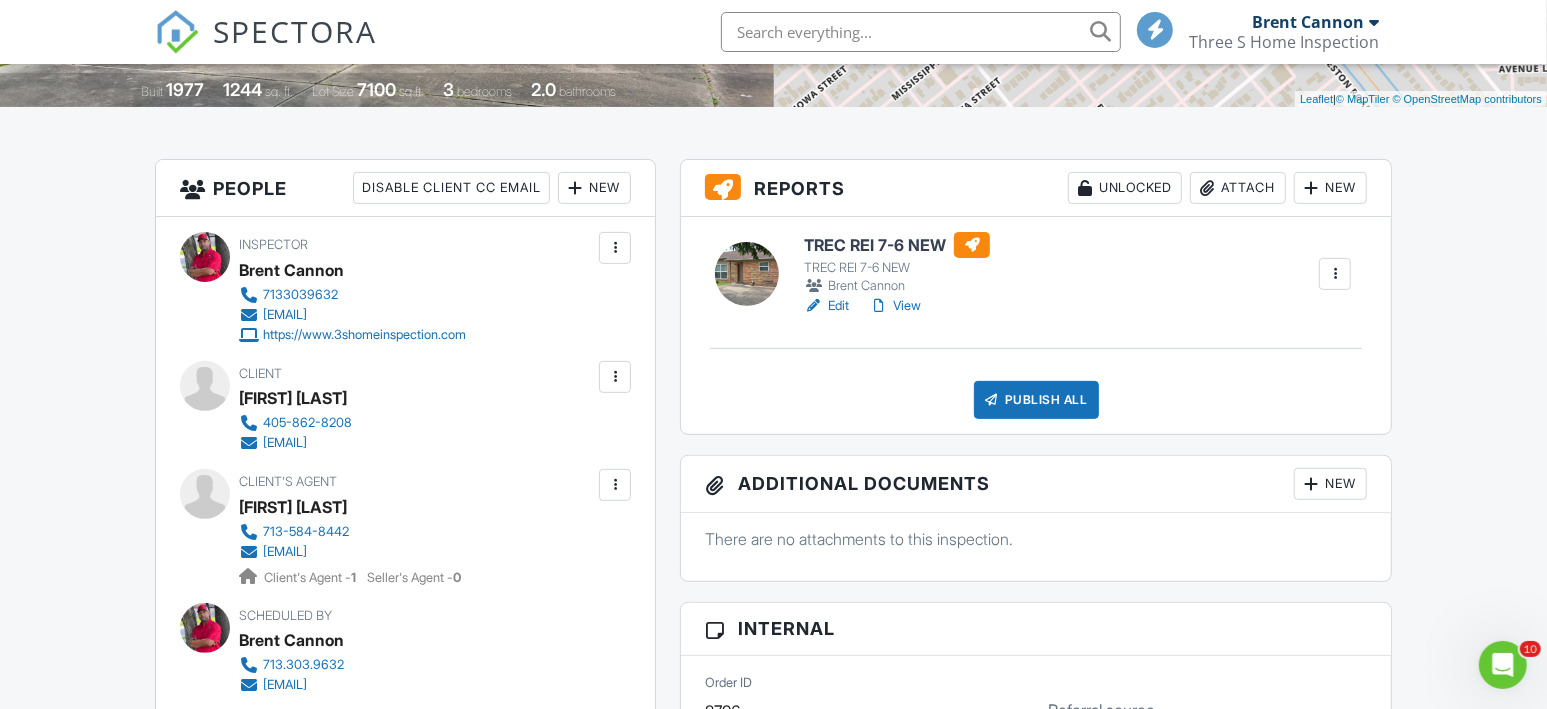 scroll, scrollTop: 0, scrollLeft: 0, axis: both 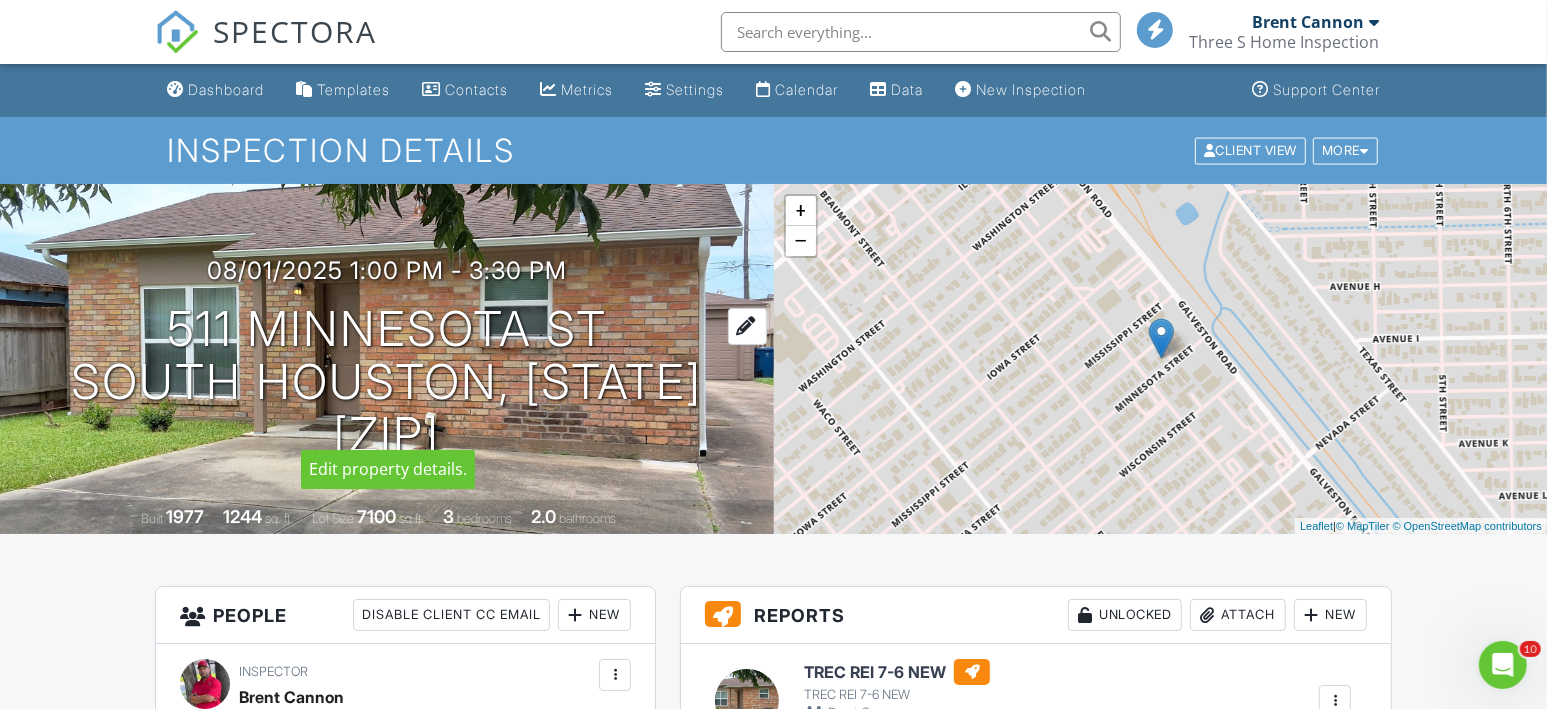 drag, startPoint x: 166, startPoint y: 353, endPoint x: 595, endPoint y: 343, distance: 429.11655 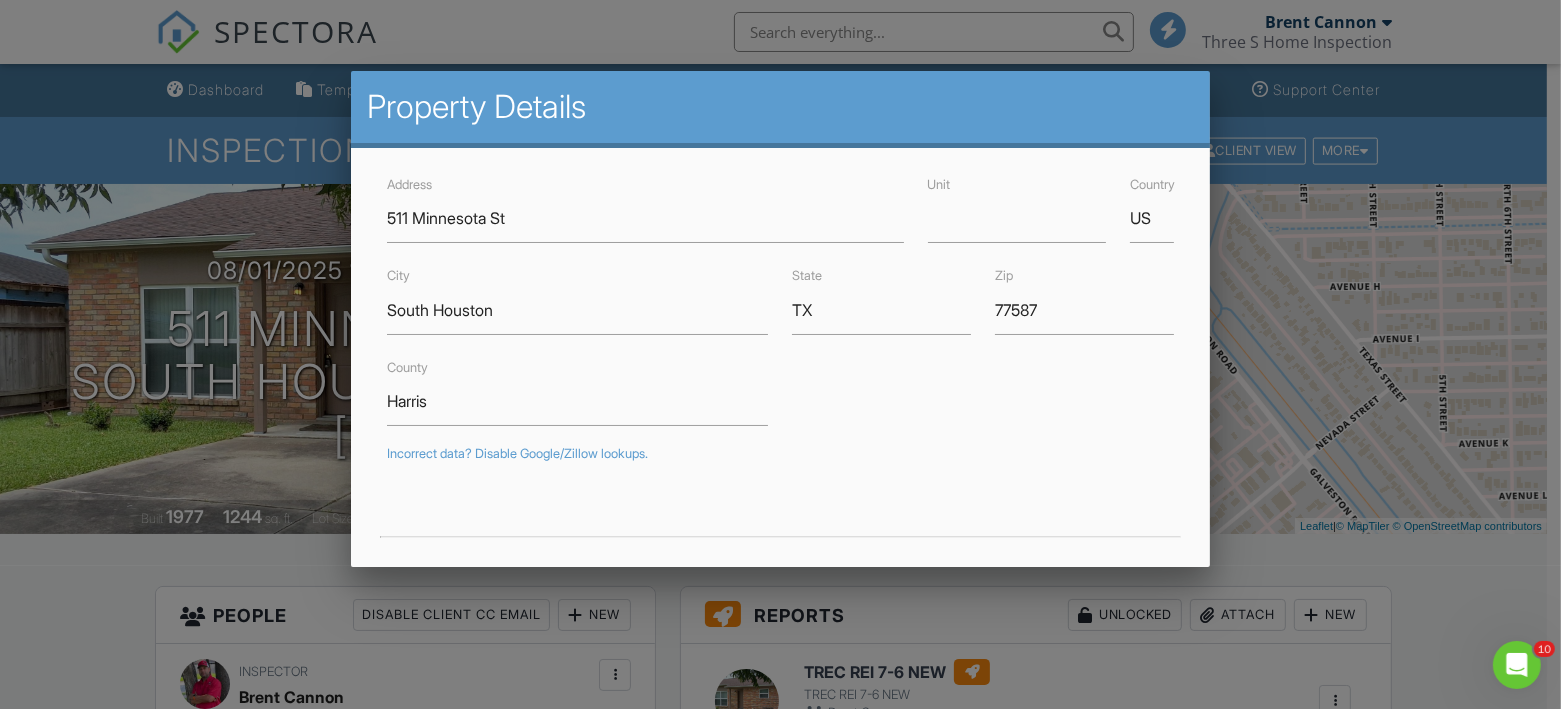 click at bounding box center [780, 343] 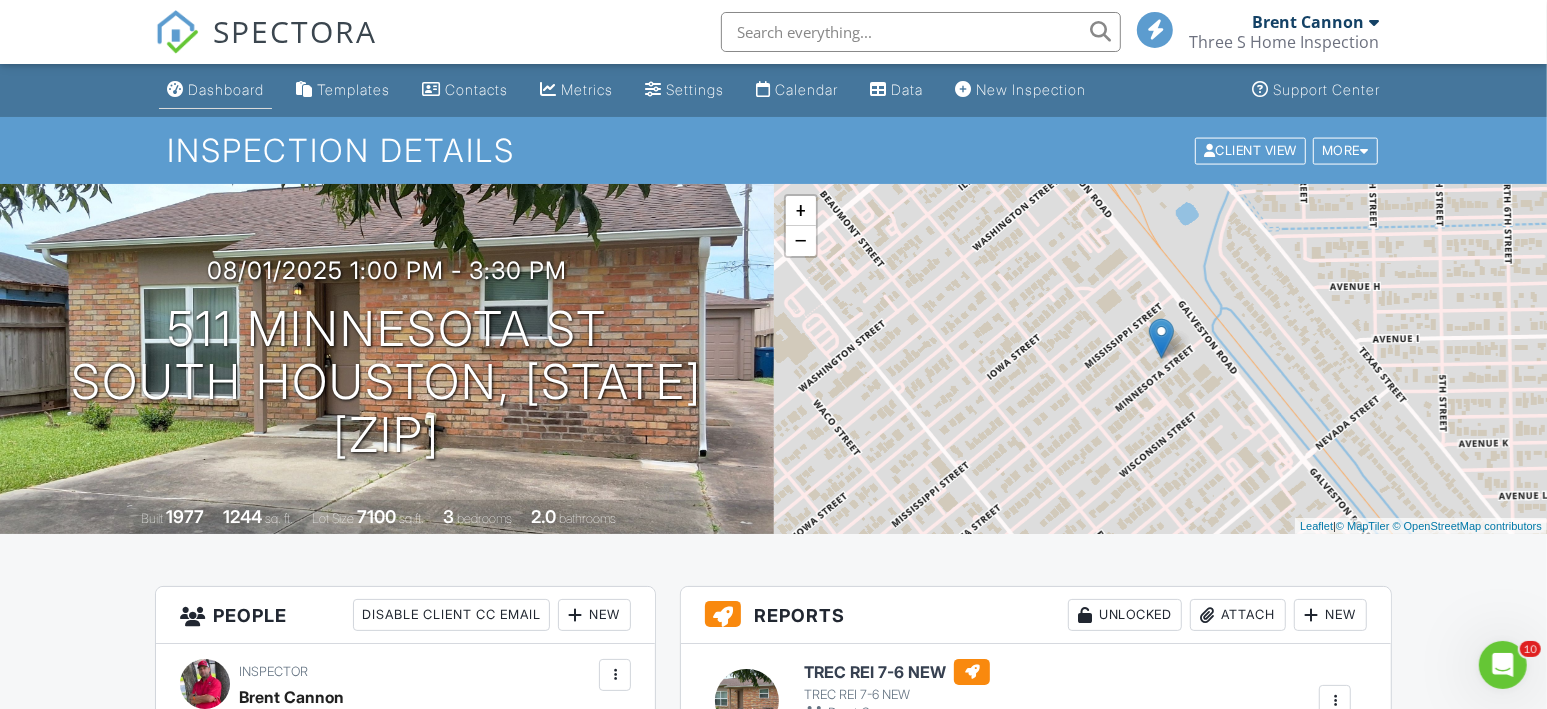 click on "Dashboard" at bounding box center [226, 89] 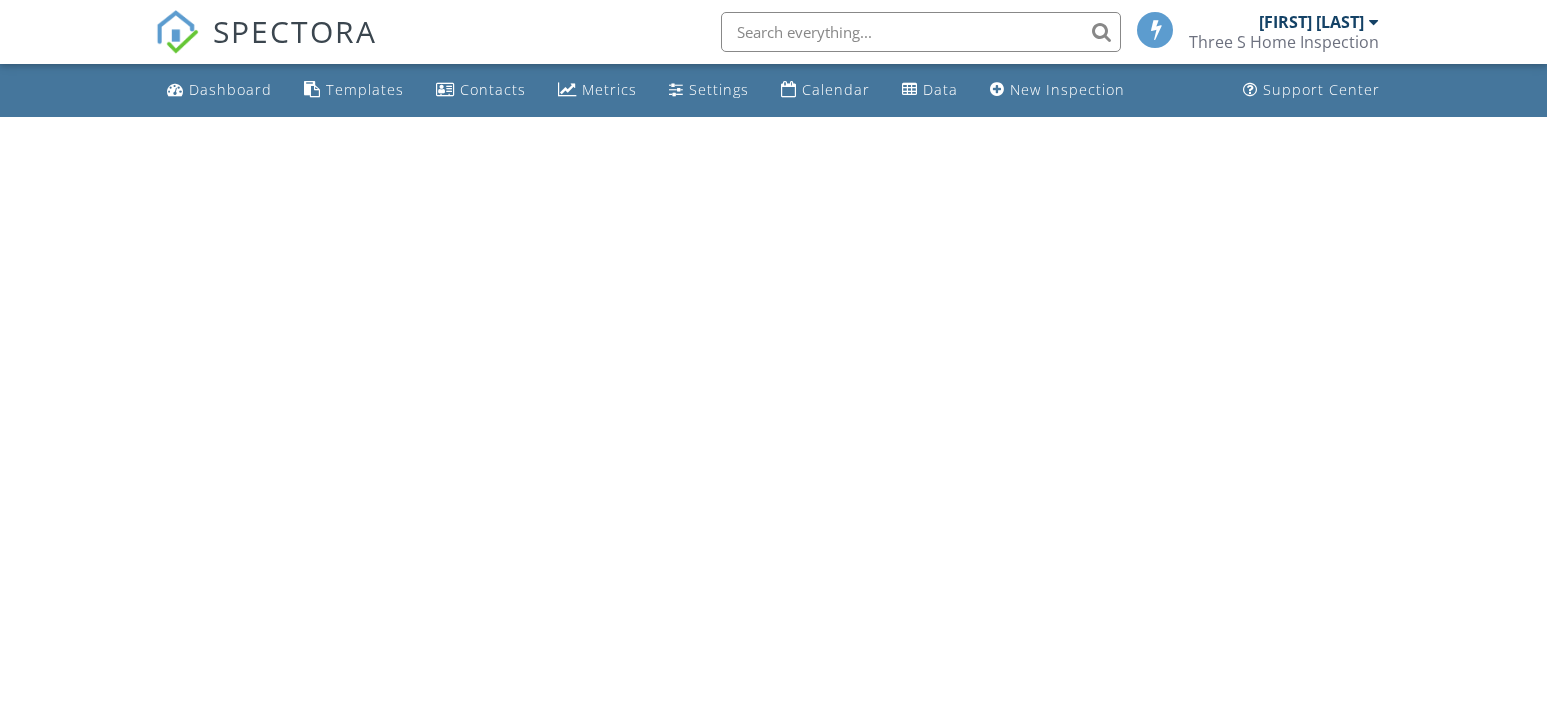 scroll, scrollTop: 0, scrollLeft: 0, axis: both 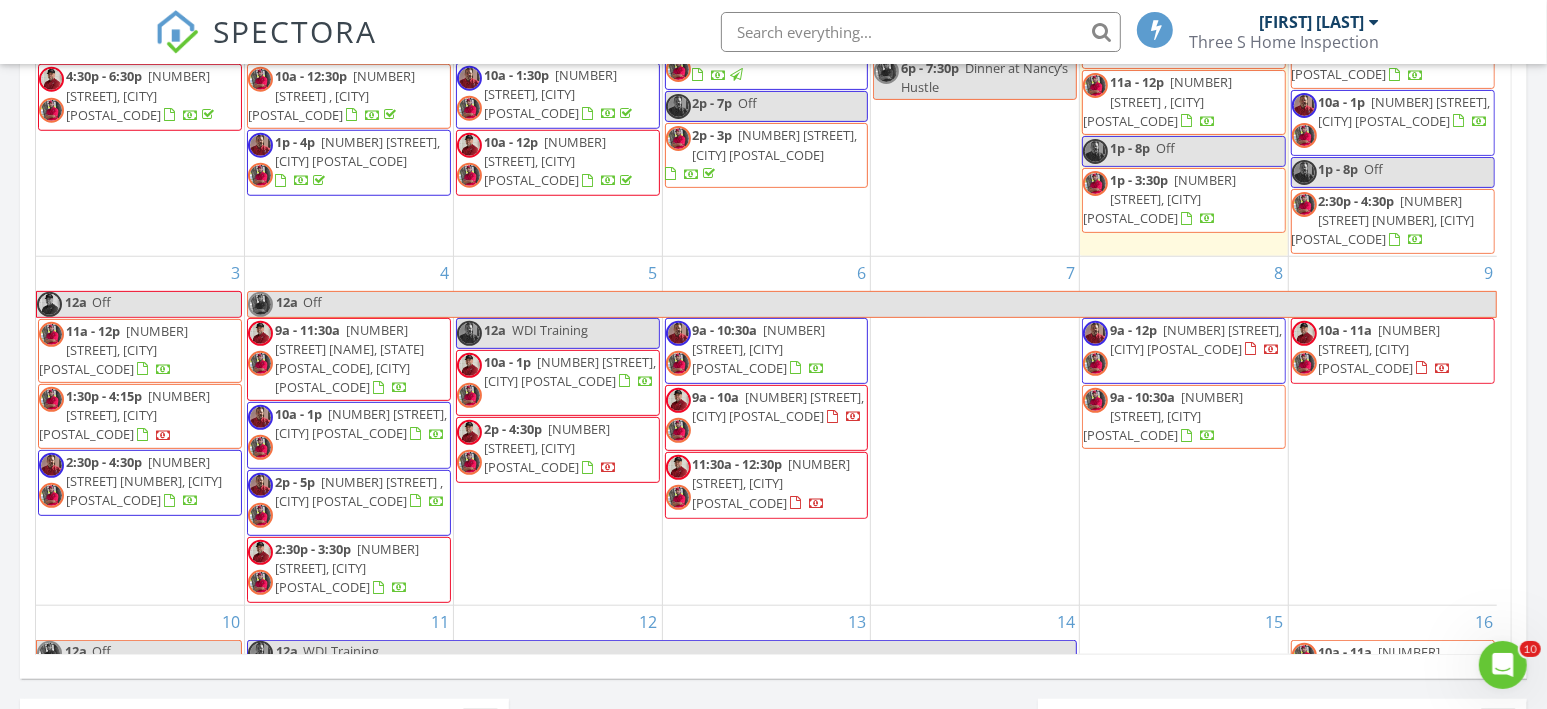 click on "23322 Joyful Wy, Spring 77373" at bounding box center [547, 448] 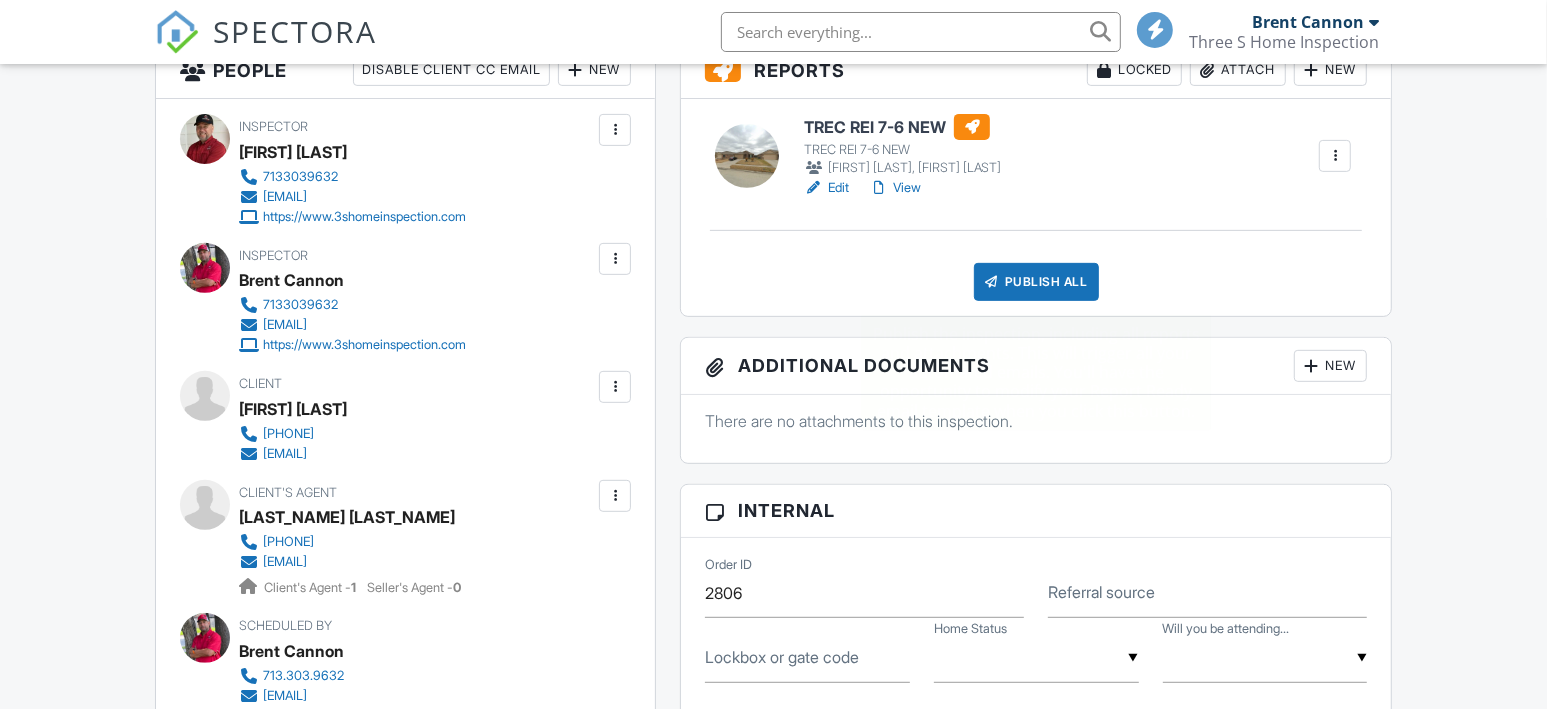 scroll, scrollTop: 999, scrollLeft: 0, axis: vertical 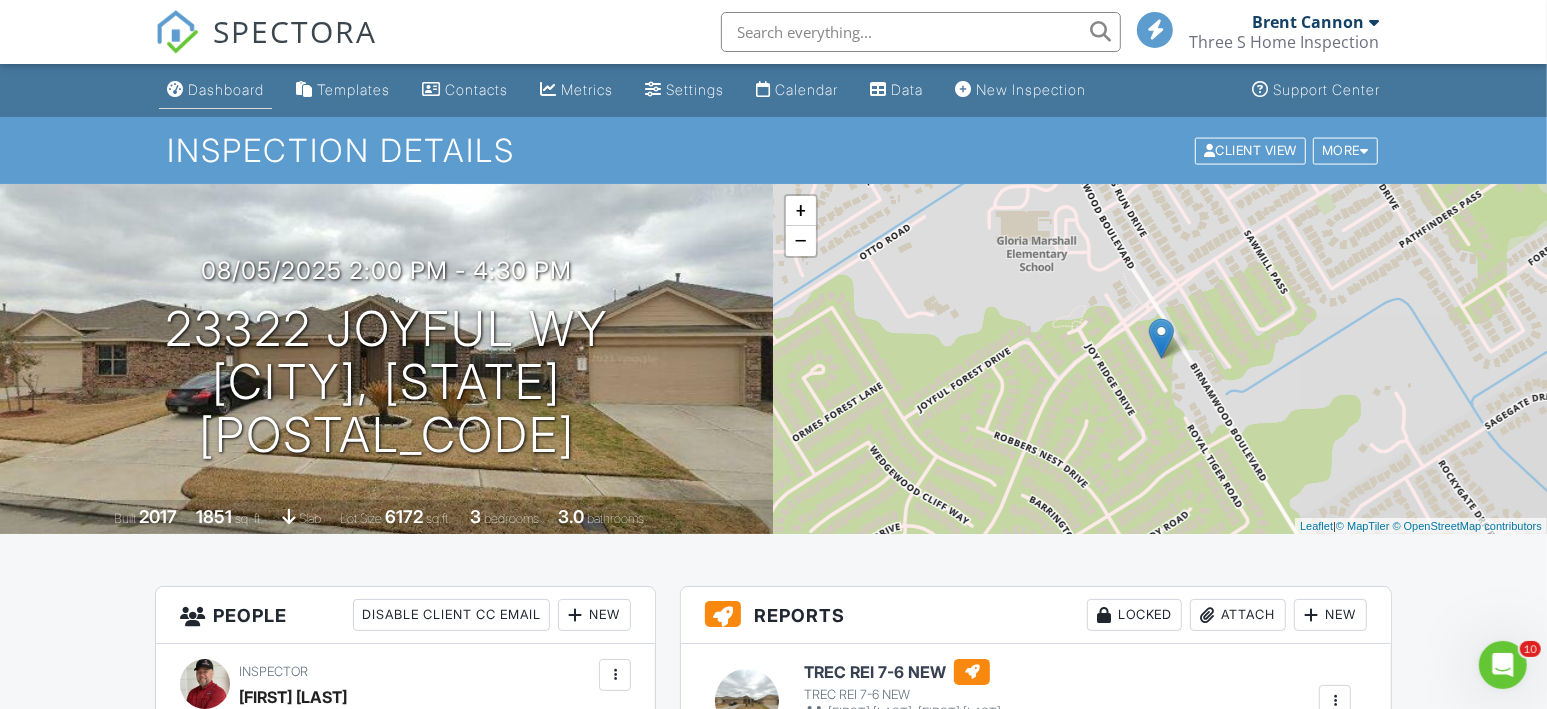 click on "Dashboard" at bounding box center [226, 89] 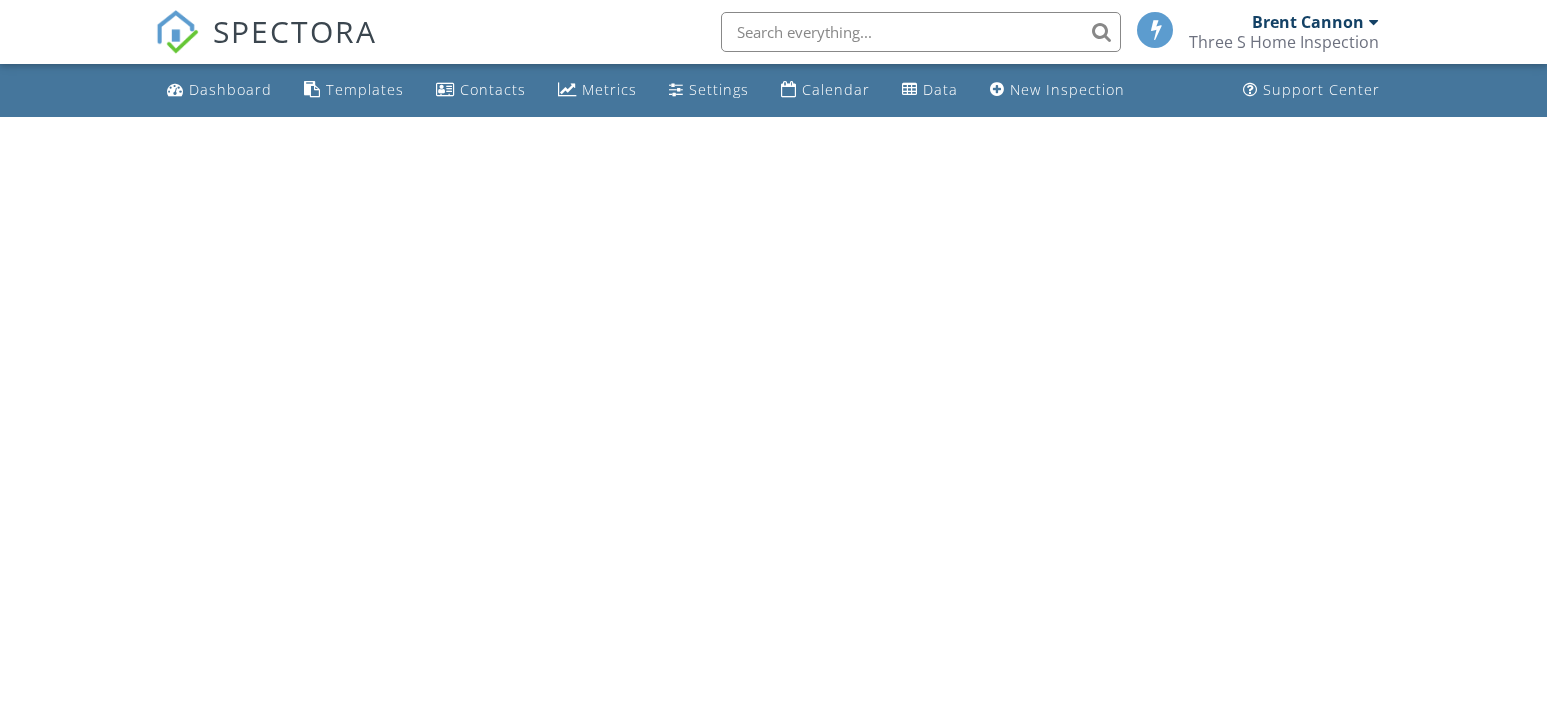 scroll, scrollTop: 0, scrollLeft: 0, axis: both 